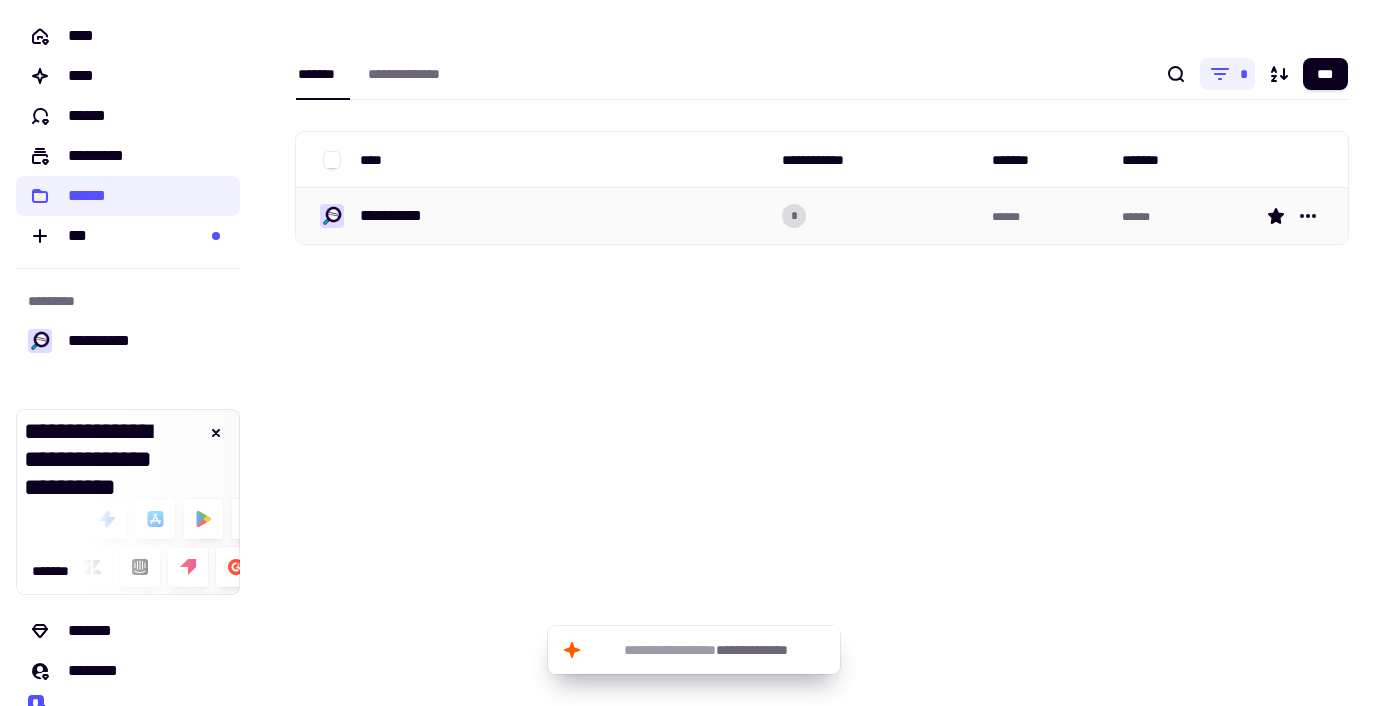 scroll, scrollTop: 0, scrollLeft: 0, axis: both 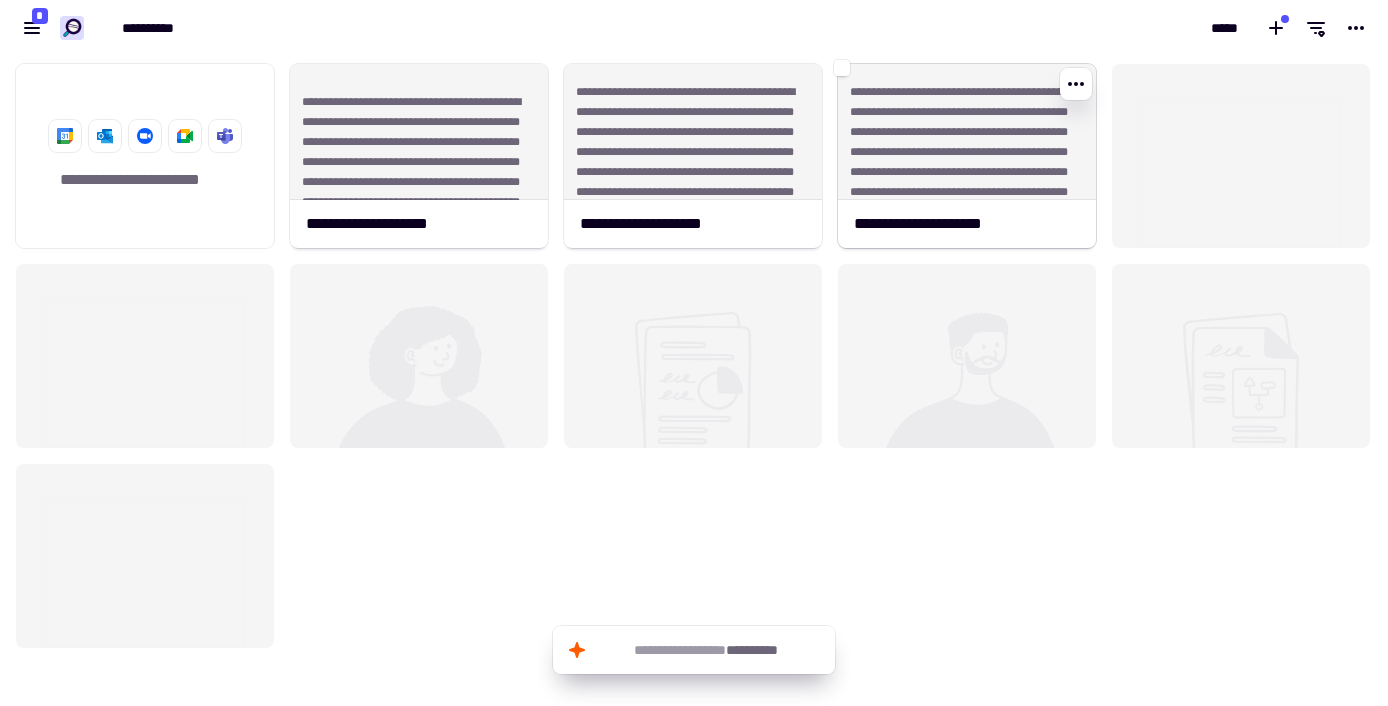 click on "**********" 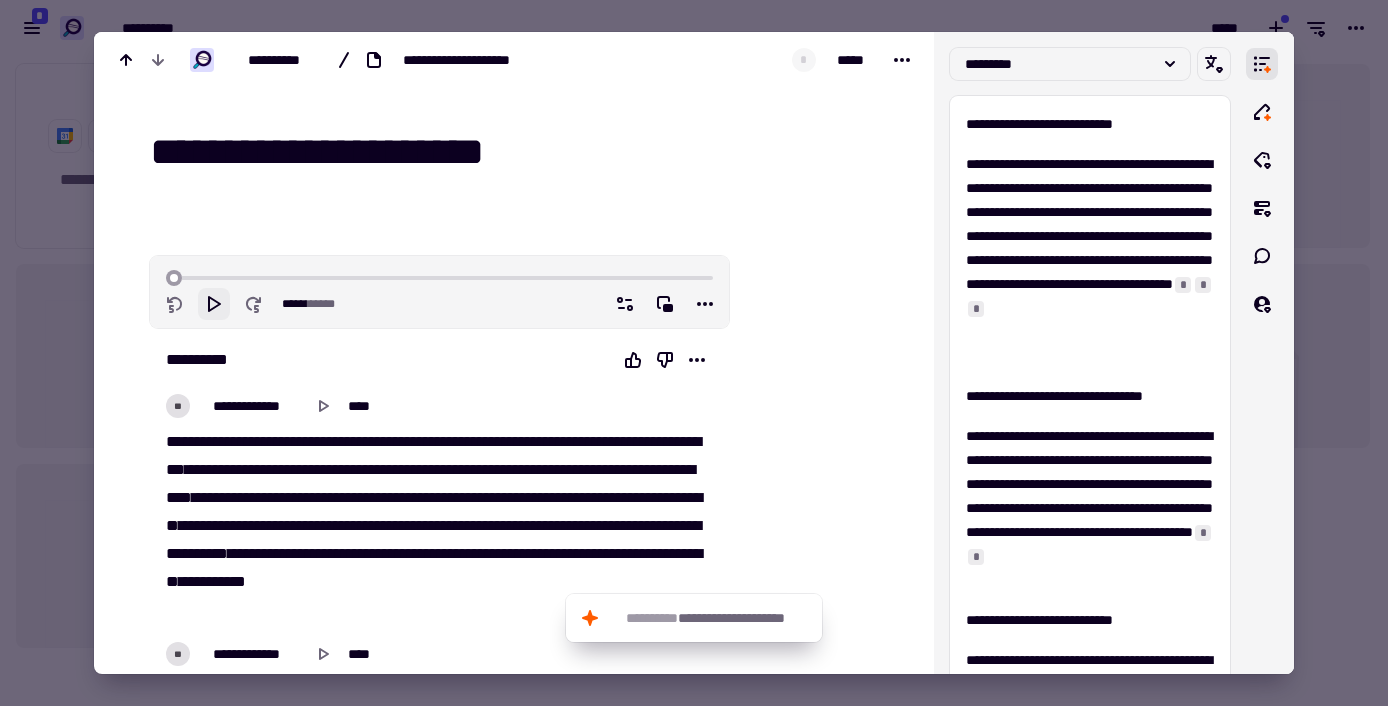 click 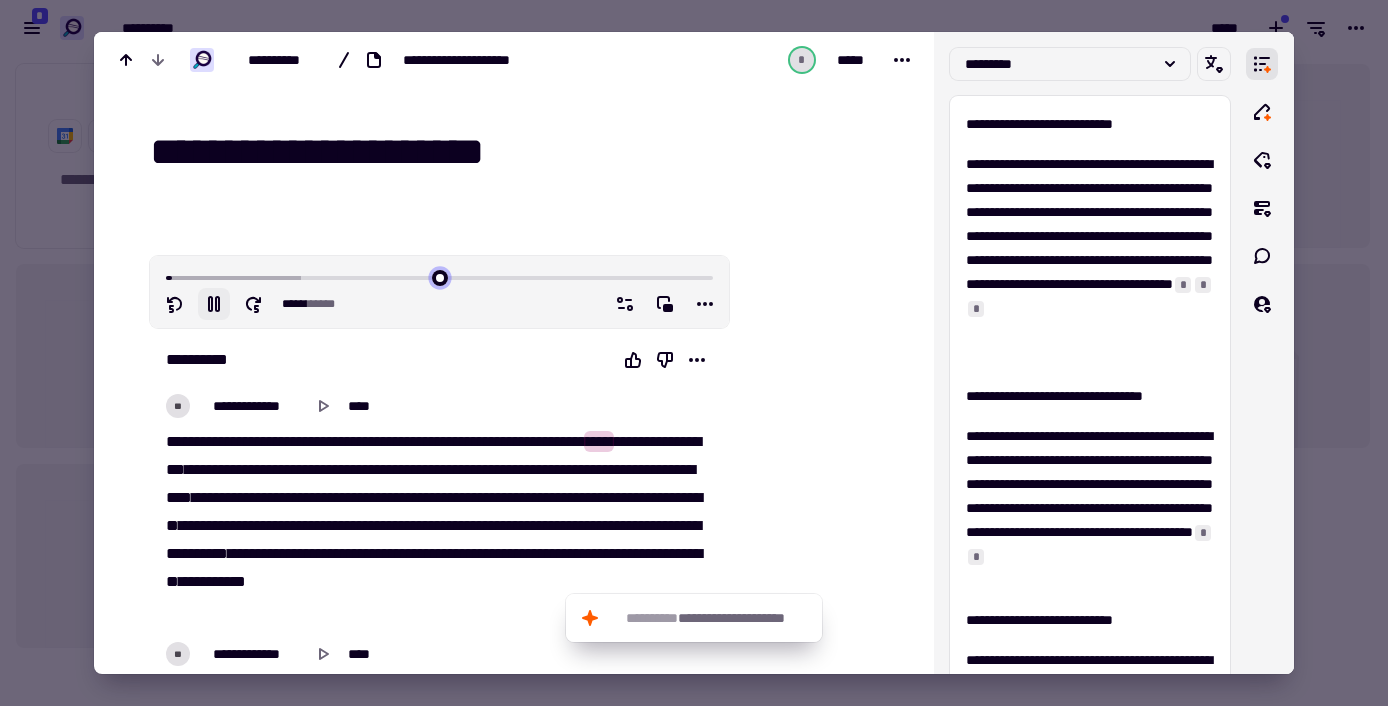 drag, startPoint x: 186, startPoint y: 277, endPoint x: 86, endPoint y: 277, distance: 100 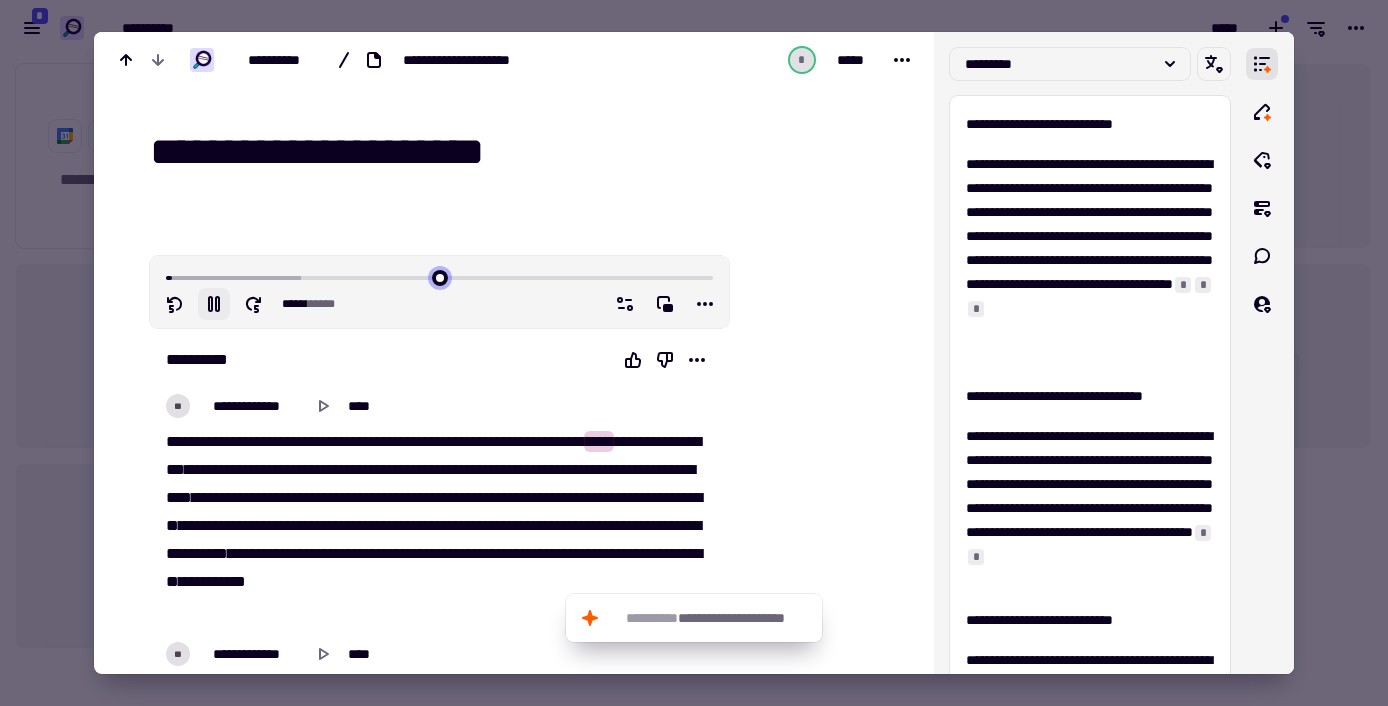 click at bounding box center (439, 276) 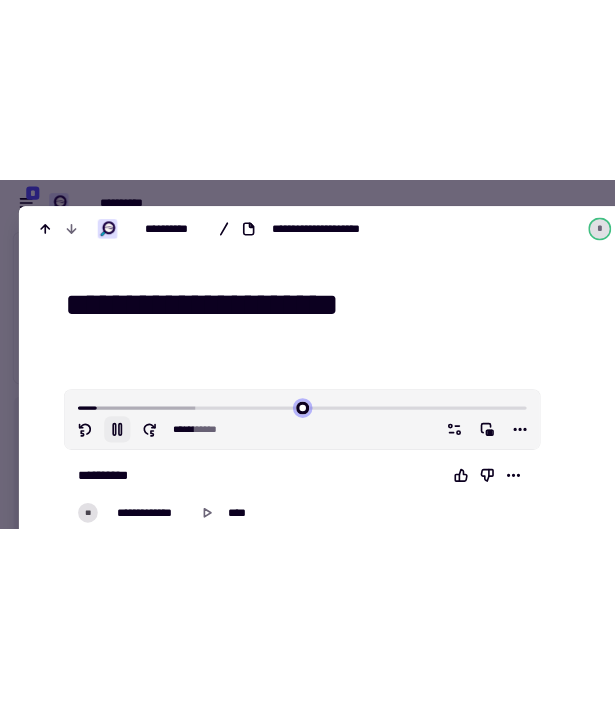 scroll, scrollTop: 650, scrollLeft: 744, axis: both 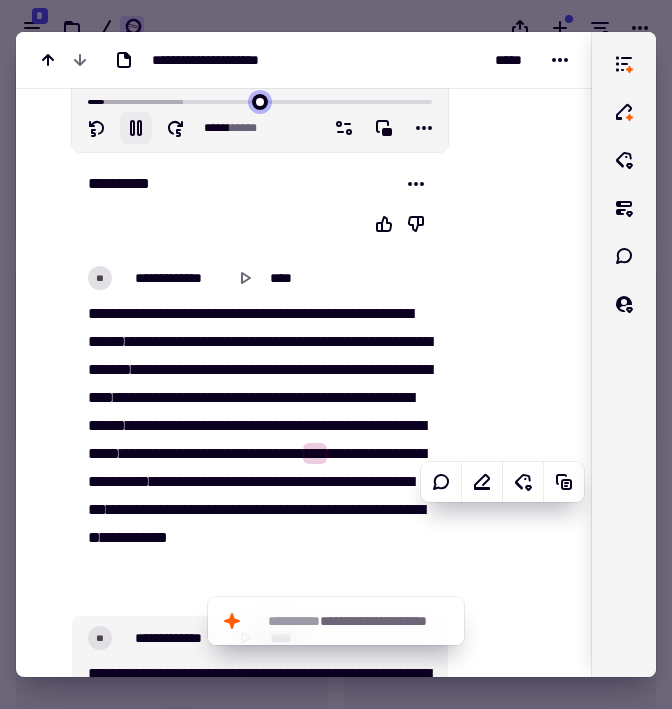 type on "*****" 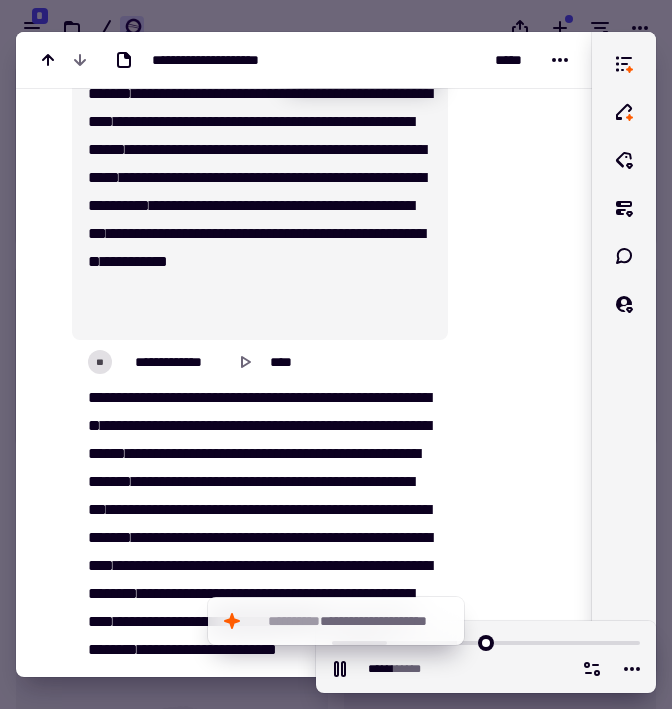 scroll, scrollTop: 375, scrollLeft: 0, axis: vertical 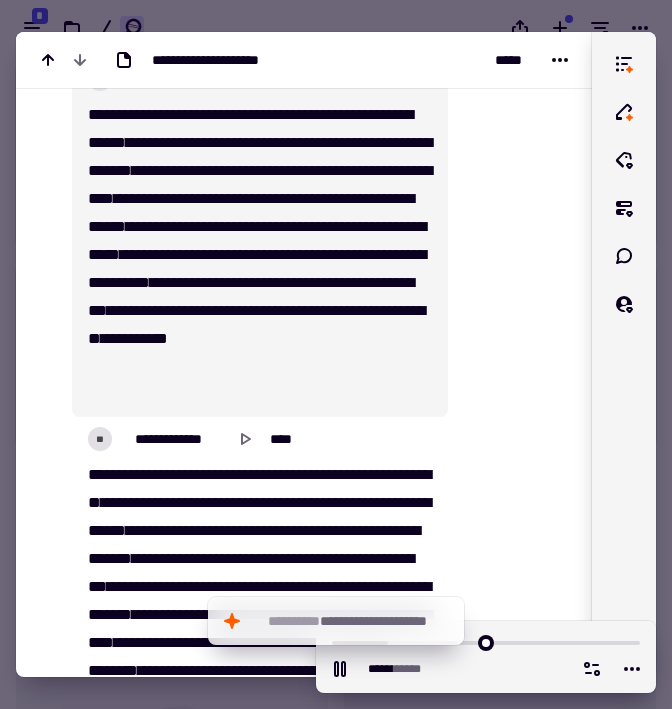 type on "*****" 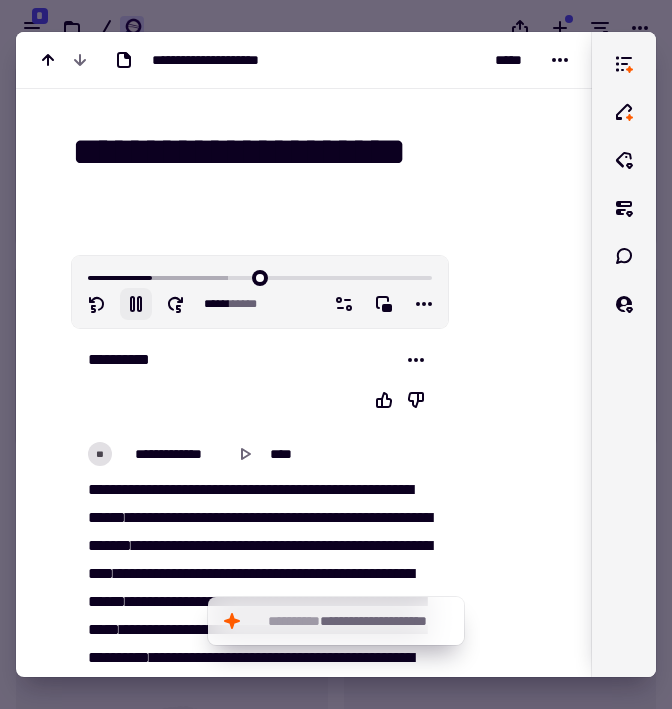 click 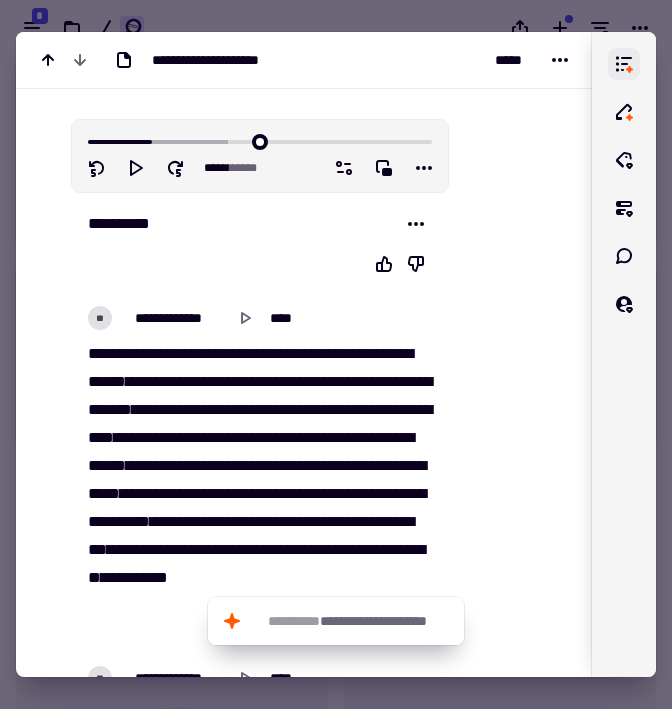scroll, scrollTop: 81, scrollLeft: 0, axis: vertical 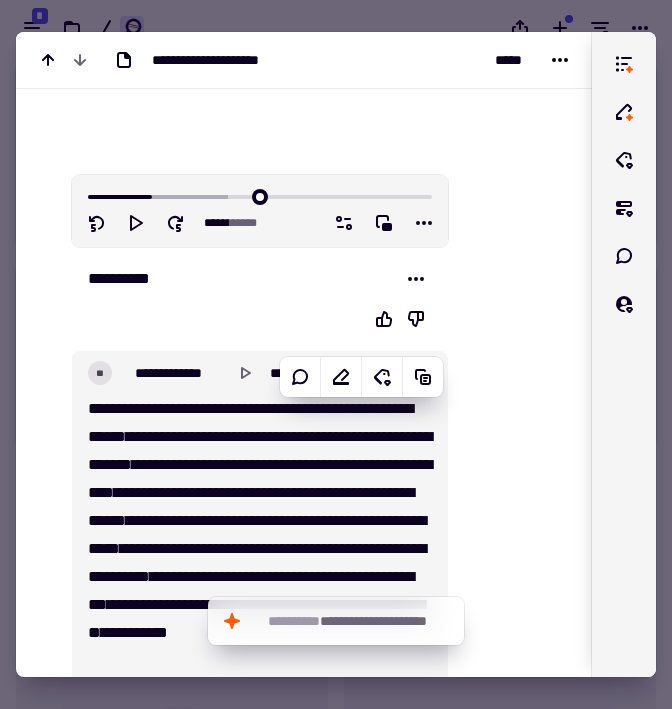 click on "********" at bounding box center (318, 492) 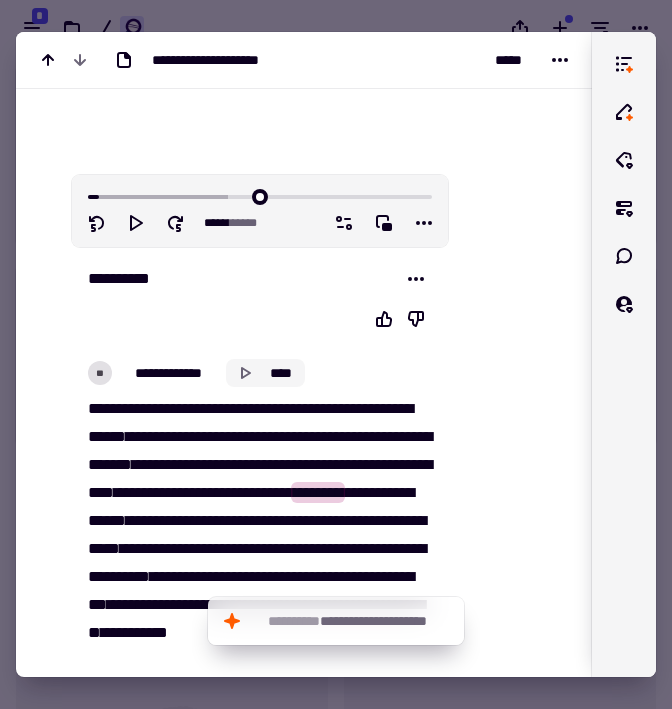 click 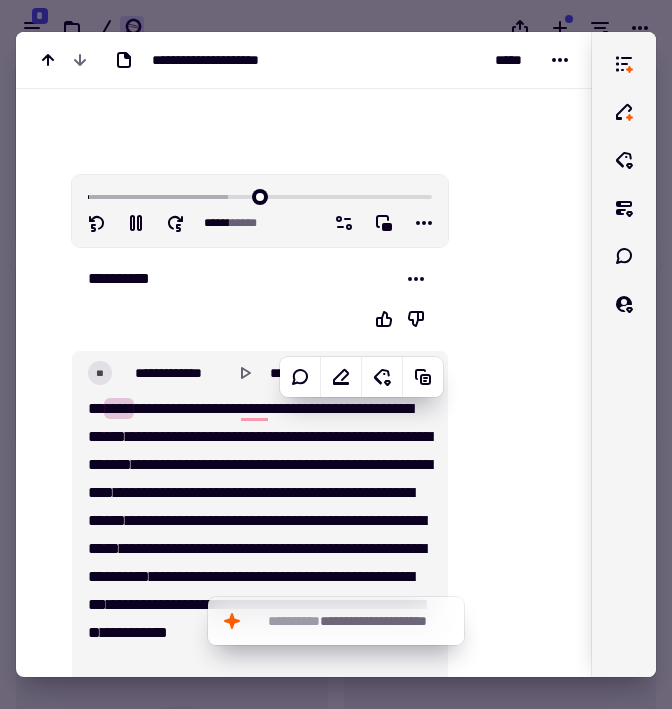 type on "****" 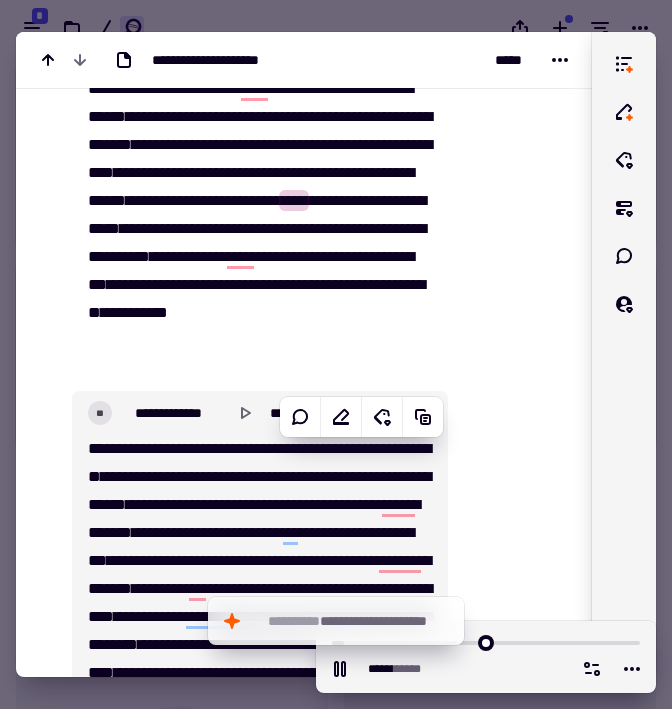 scroll, scrollTop: 405, scrollLeft: 0, axis: vertical 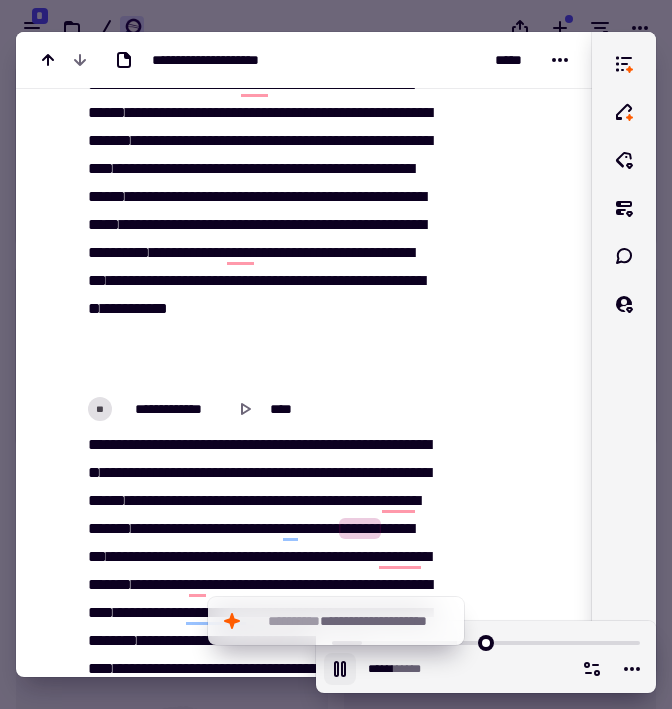 click 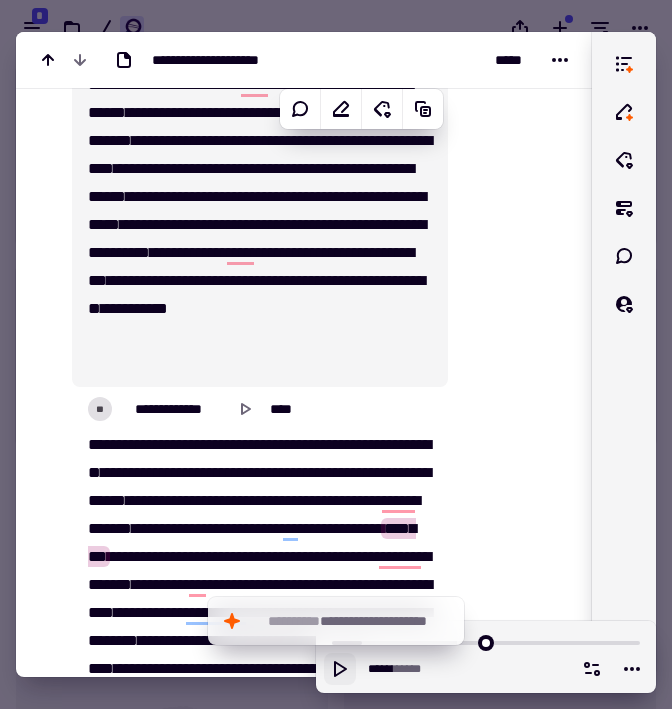 click on "*********" 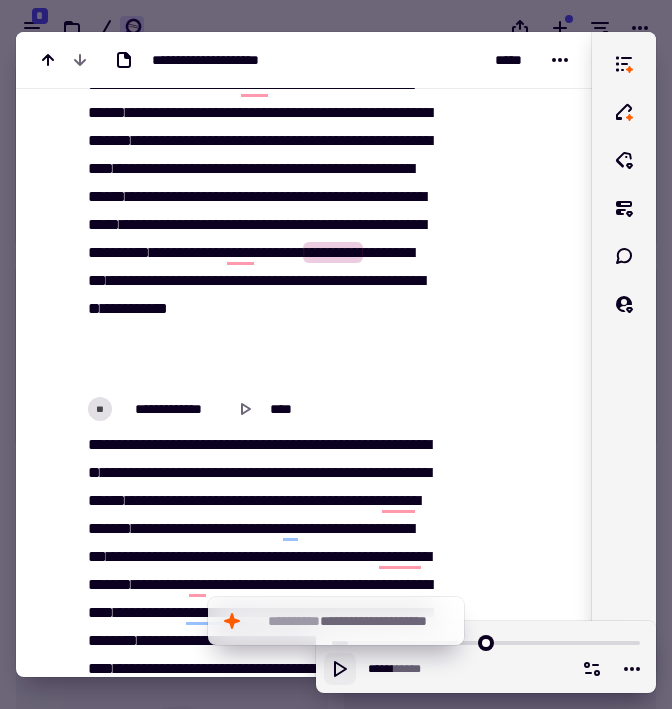 click on "******" 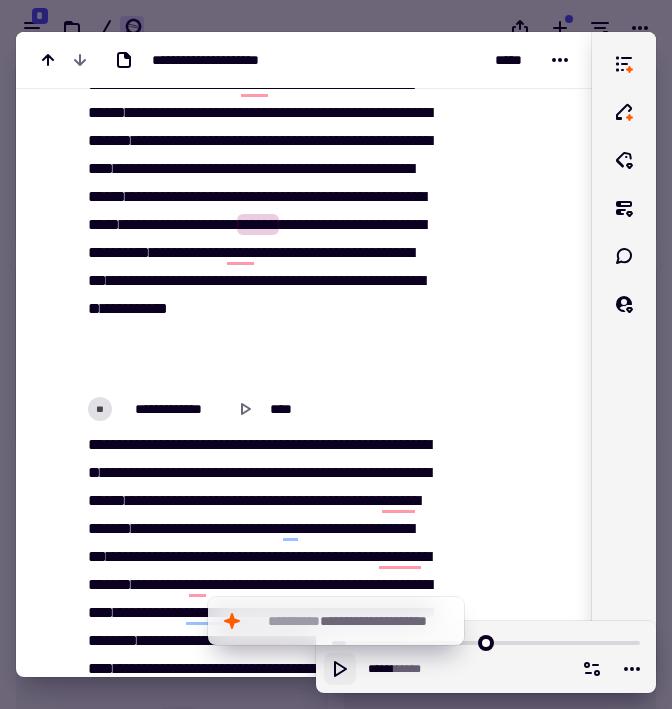 click on "******" 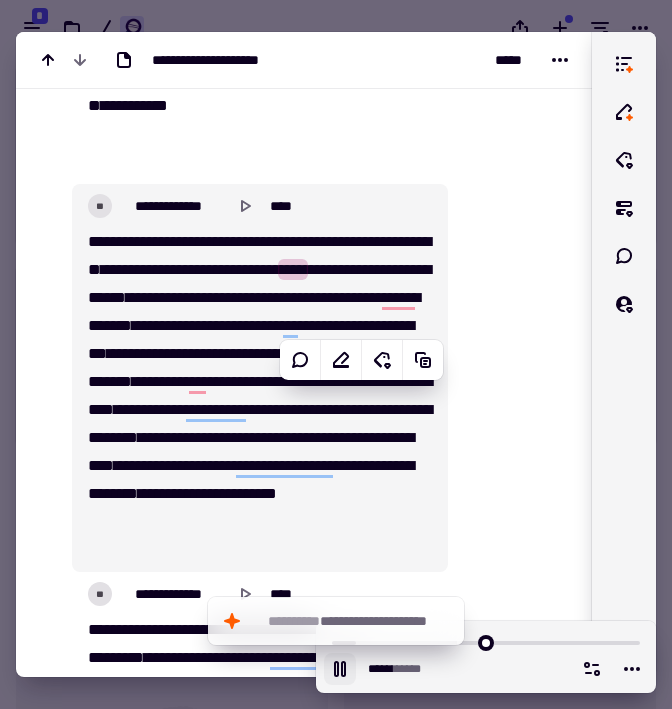 scroll, scrollTop: 612, scrollLeft: 0, axis: vertical 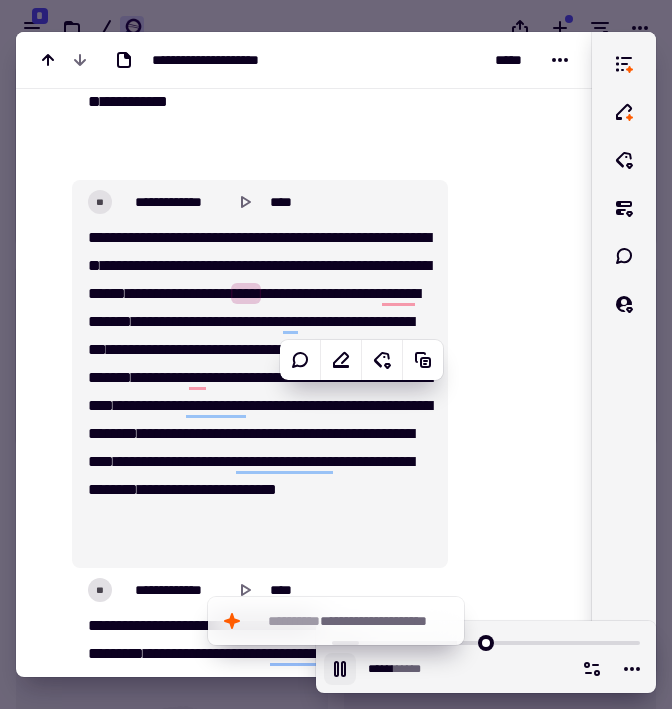 click 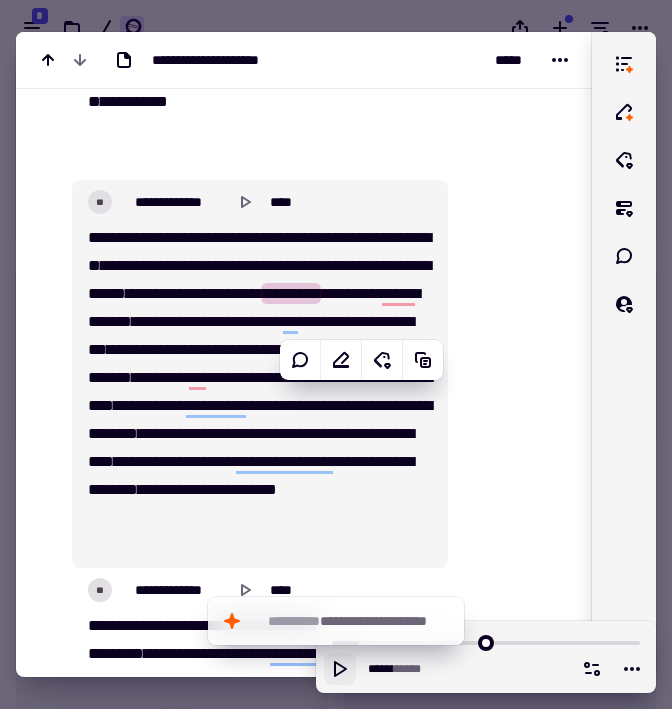 click 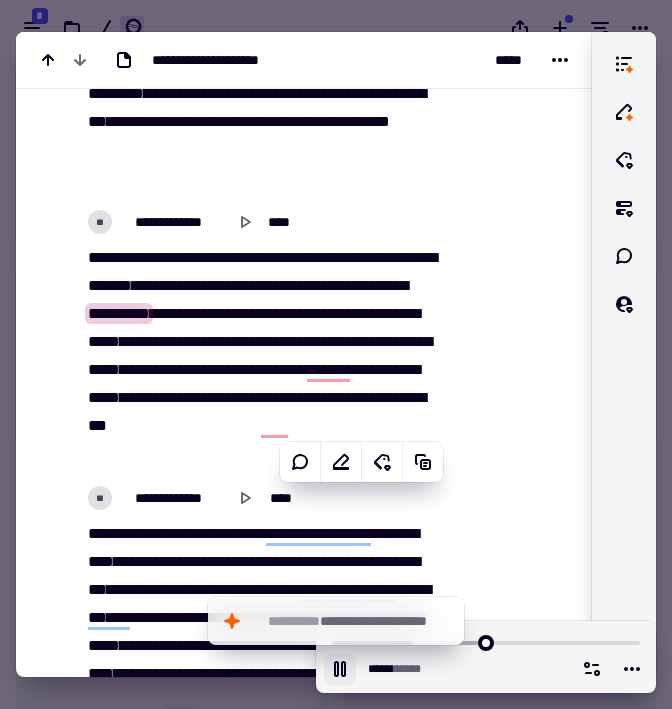 scroll, scrollTop: 1558, scrollLeft: 0, axis: vertical 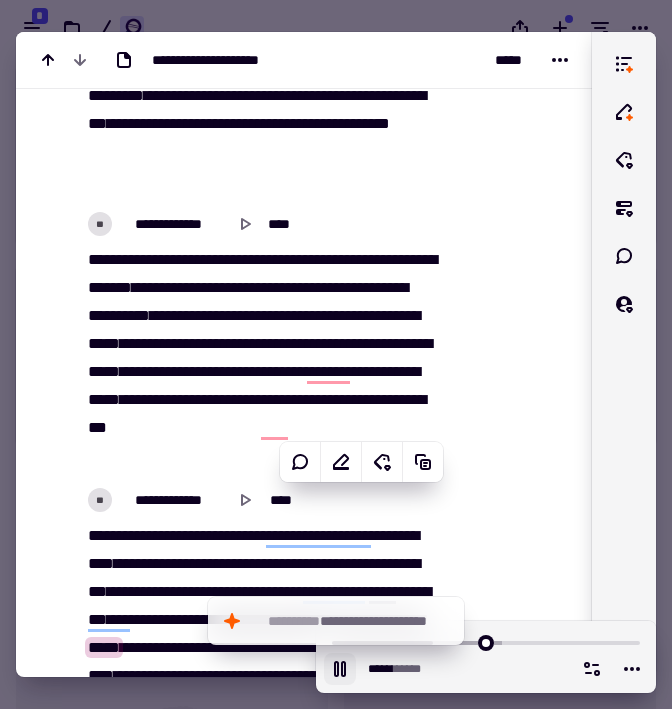 click 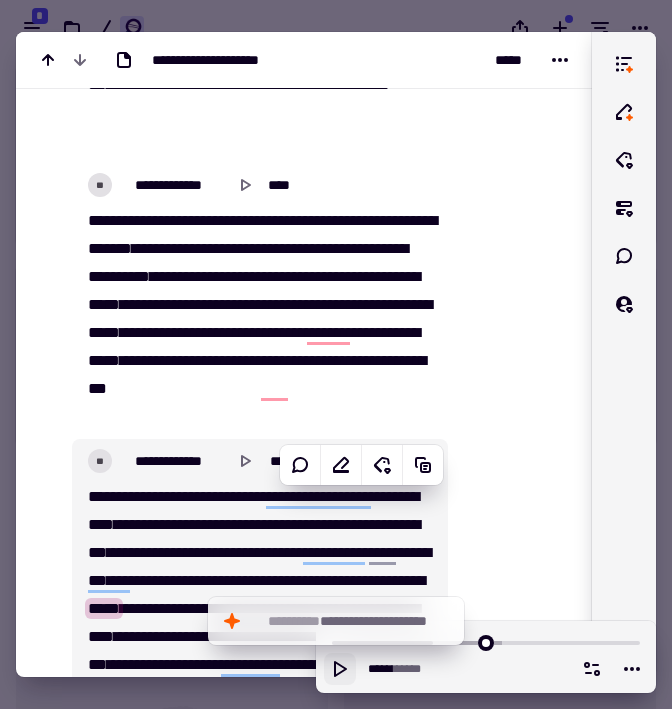 scroll, scrollTop: 1596, scrollLeft: 0, axis: vertical 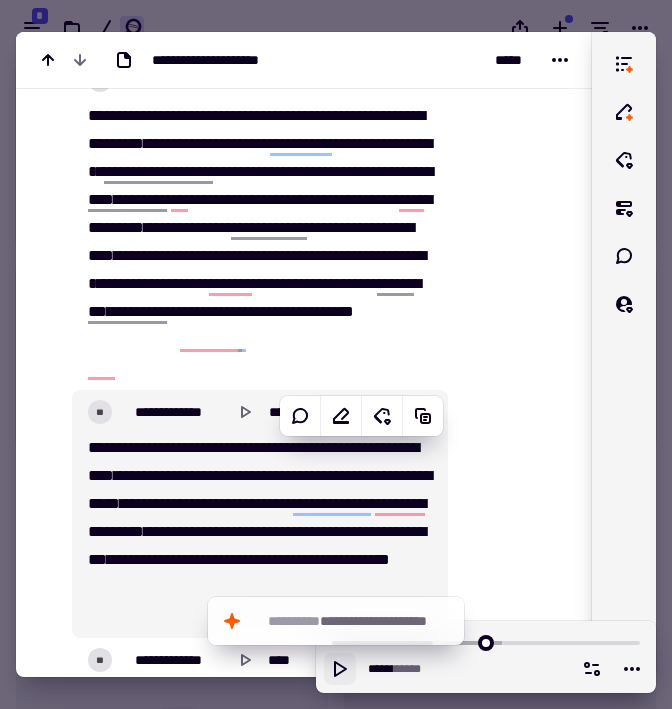 click on "**********" 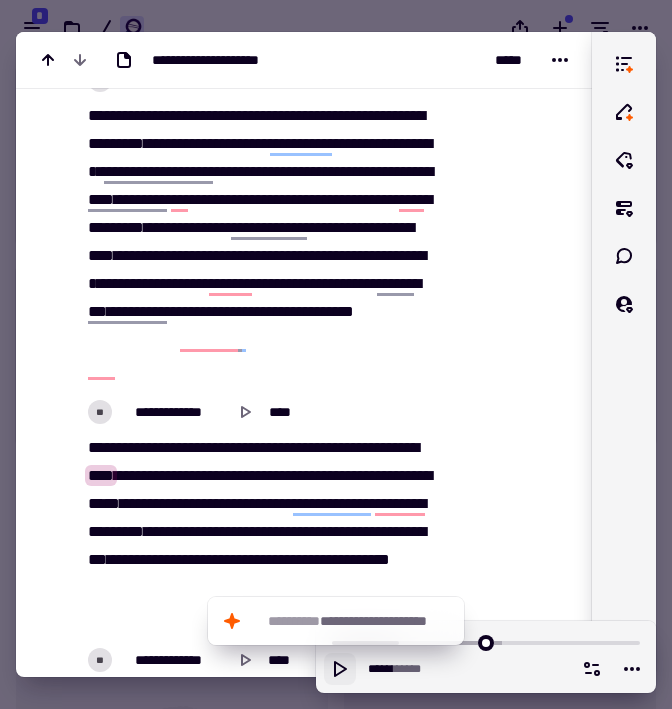 click on "[REDACTED]" 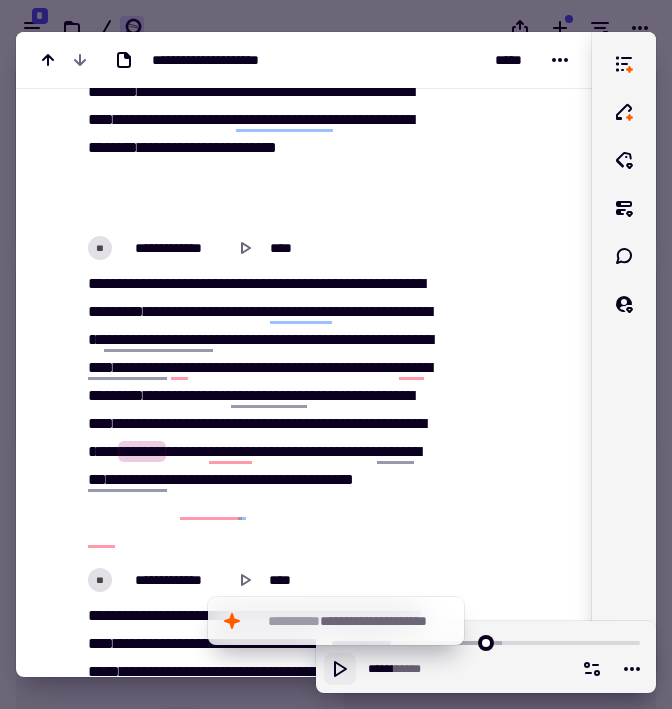 scroll, scrollTop: 951, scrollLeft: 0, axis: vertical 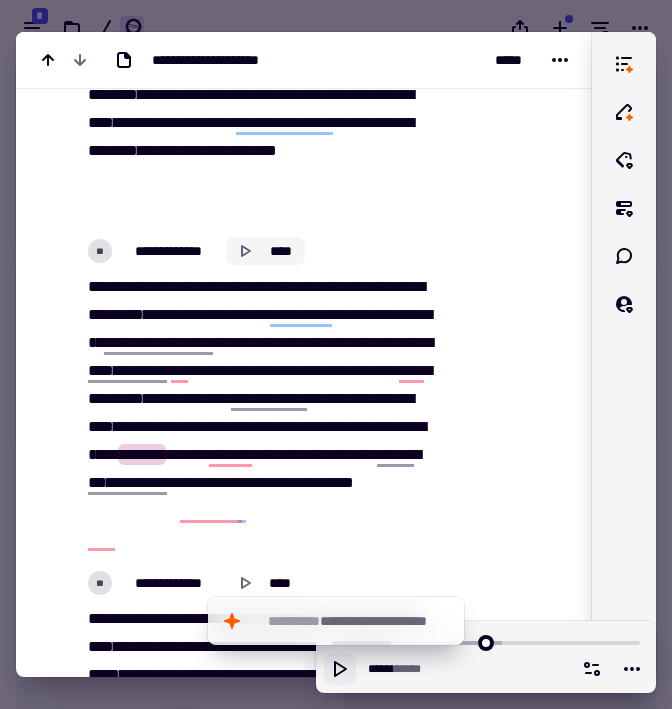 click 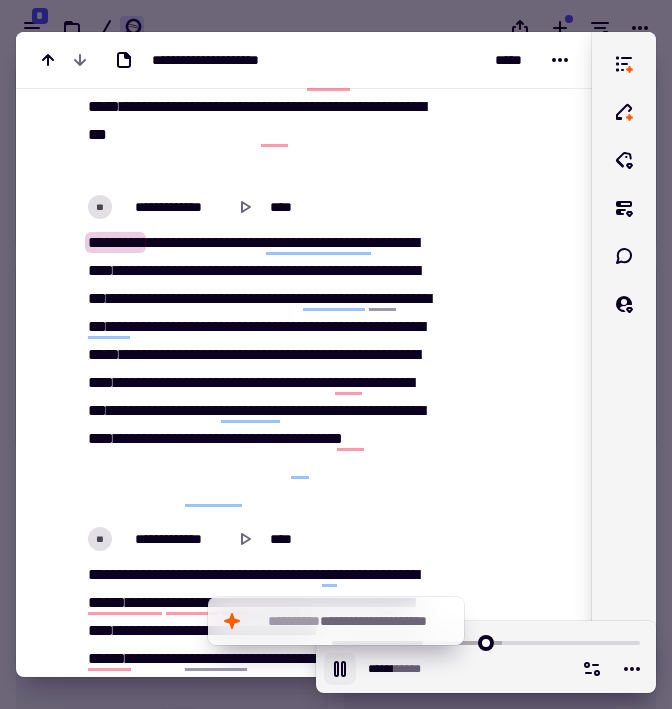 scroll, scrollTop: 1861, scrollLeft: 0, axis: vertical 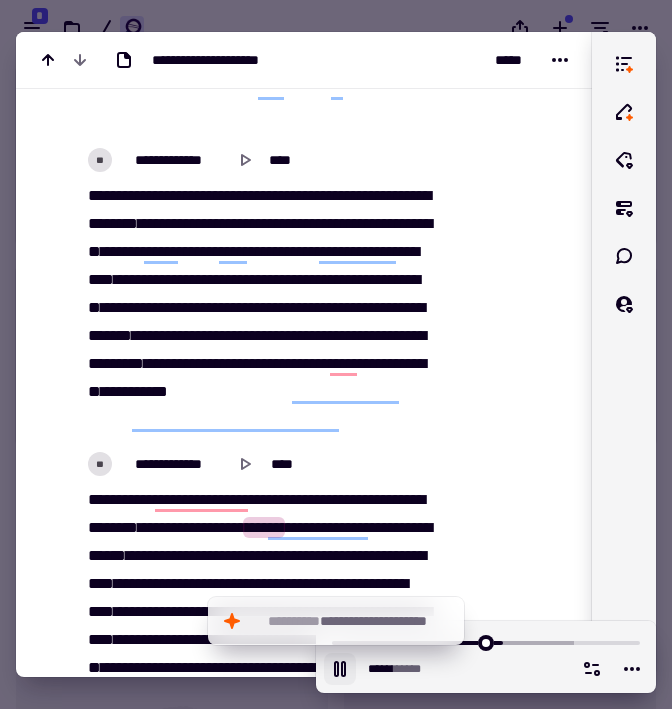 click 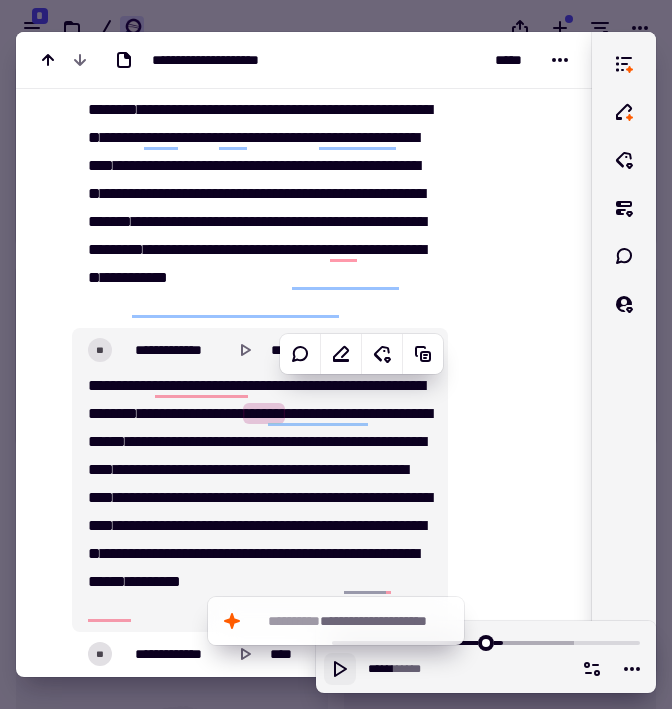 scroll, scrollTop: 3013, scrollLeft: 0, axis: vertical 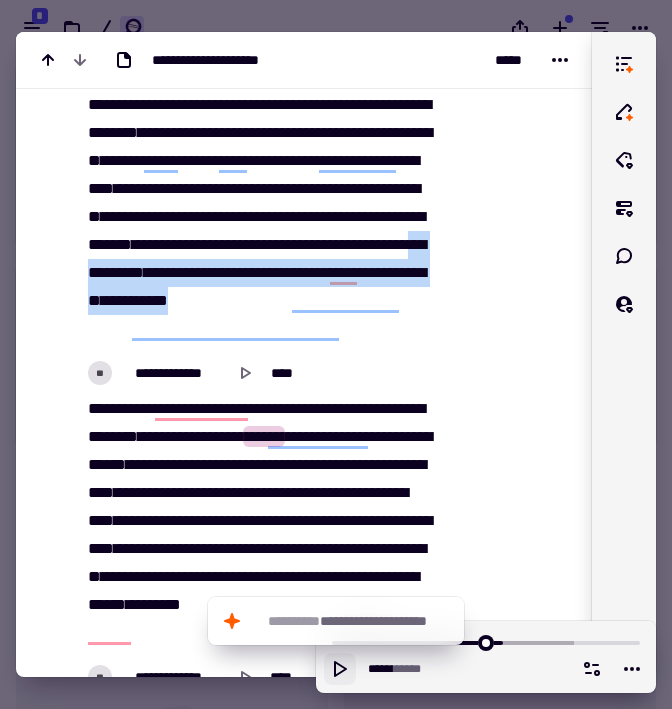 drag, startPoint x: 157, startPoint y: 295, endPoint x: 380, endPoint y: 332, distance: 226.04866 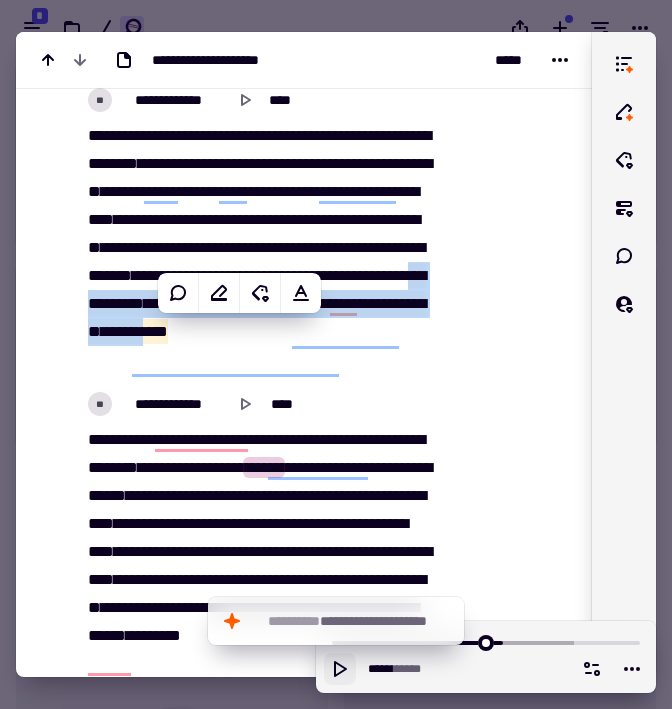 scroll, scrollTop: 2981, scrollLeft: 0, axis: vertical 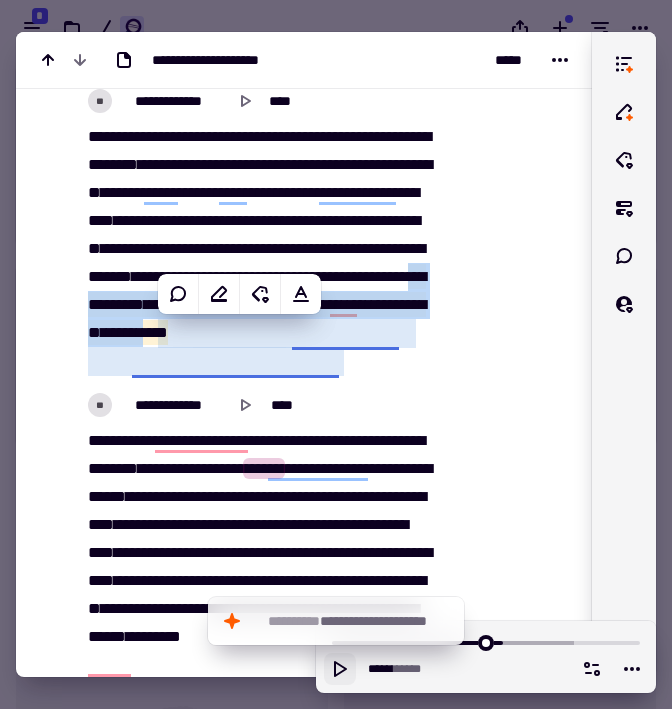 click on "********" 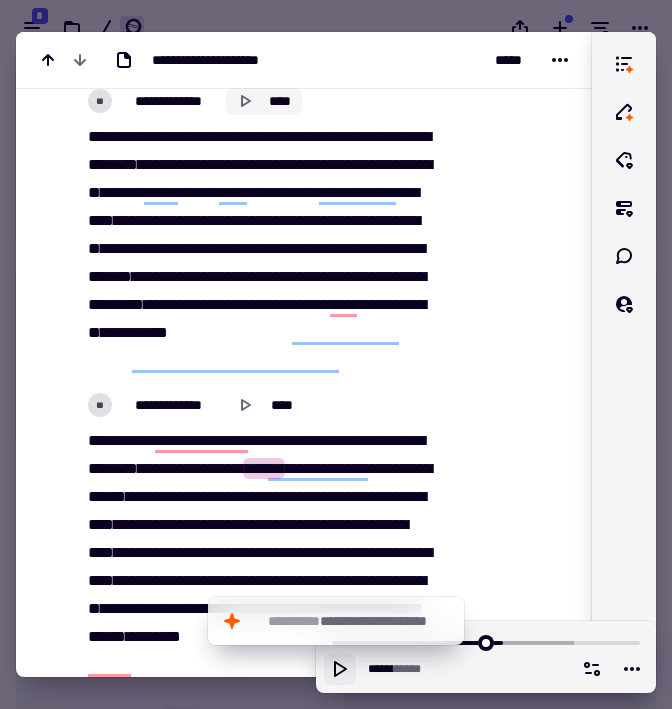 click 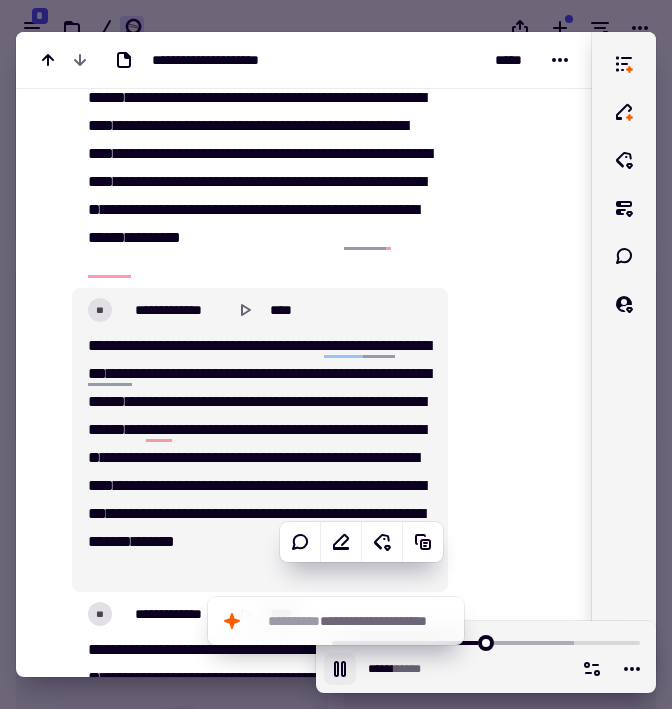 scroll, scrollTop: 3359, scrollLeft: 0, axis: vertical 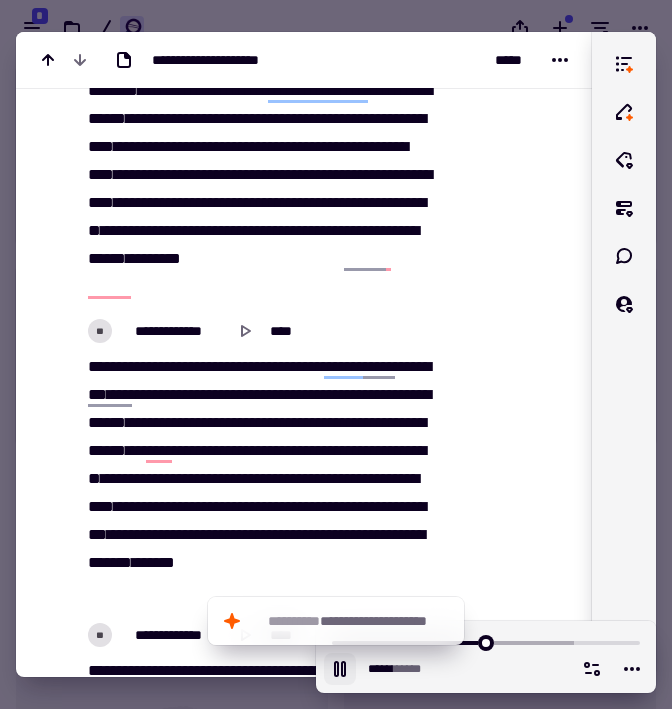 click on "[REDACTED]" 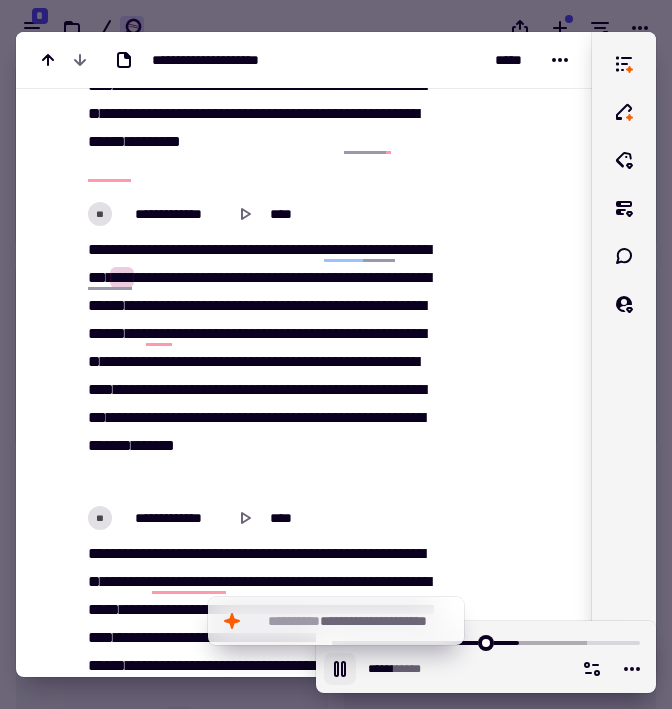 scroll, scrollTop: 3481, scrollLeft: 0, axis: vertical 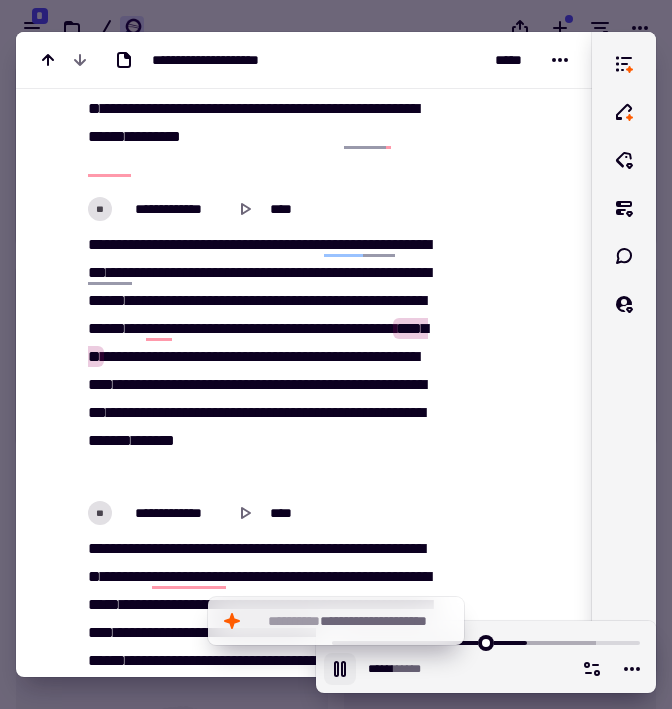 click on "****" 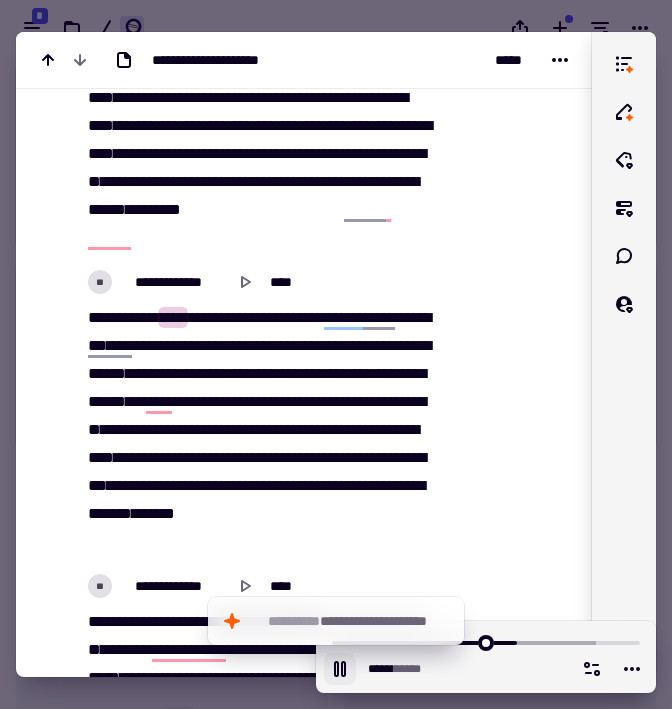 scroll, scrollTop: 3403, scrollLeft: 0, axis: vertical 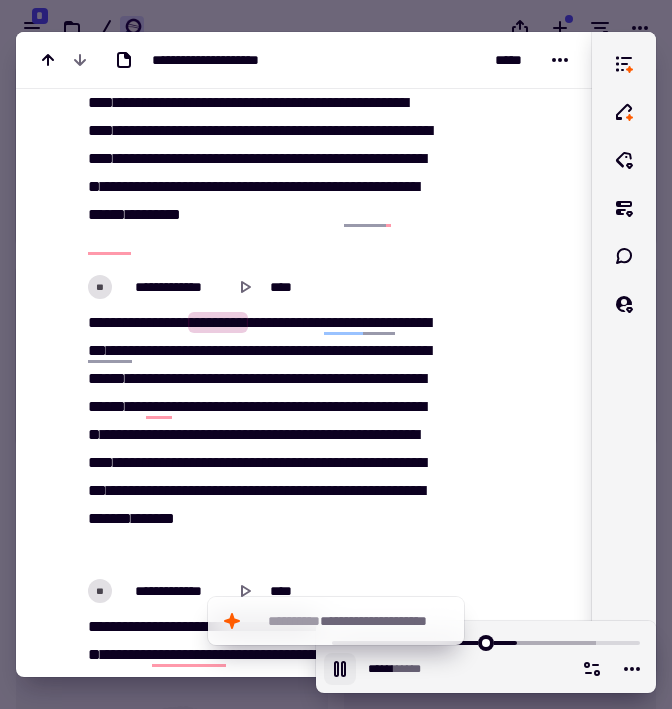 click on "*******" 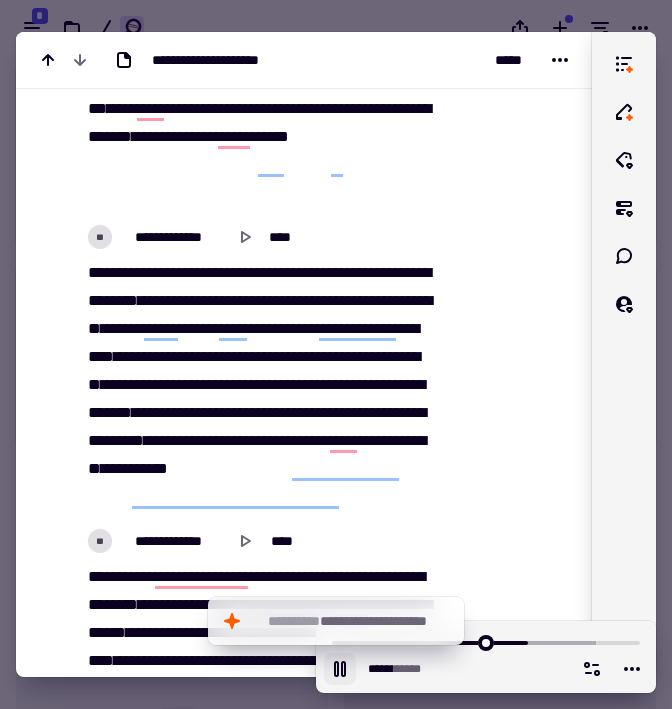 scroll, scrollTop: 2825, scrollLeft: 0, axis: vertical 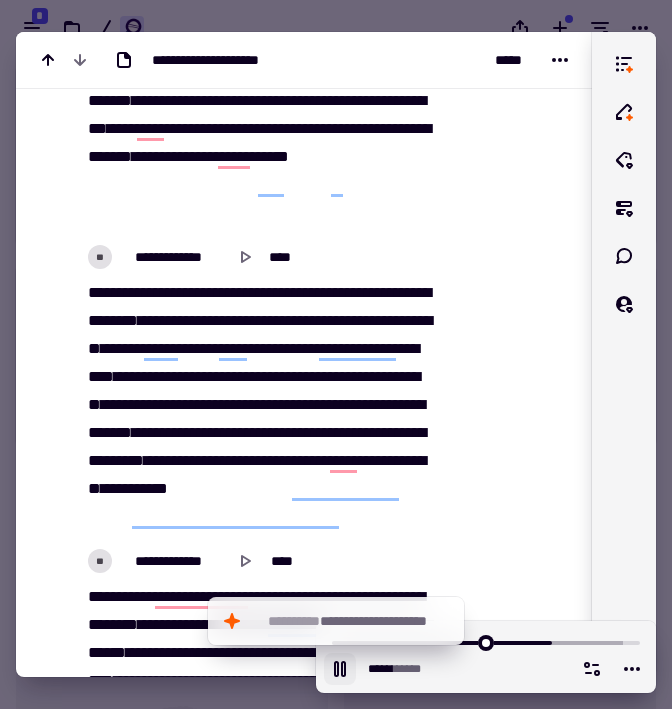 click on "**" 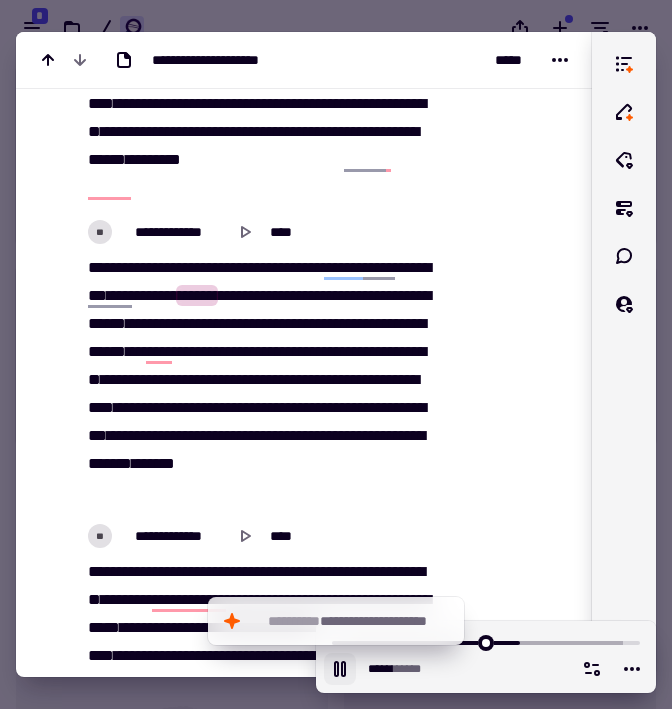 scroll, scrollTop: 3460, scrollLeft: 0, axis: vertical 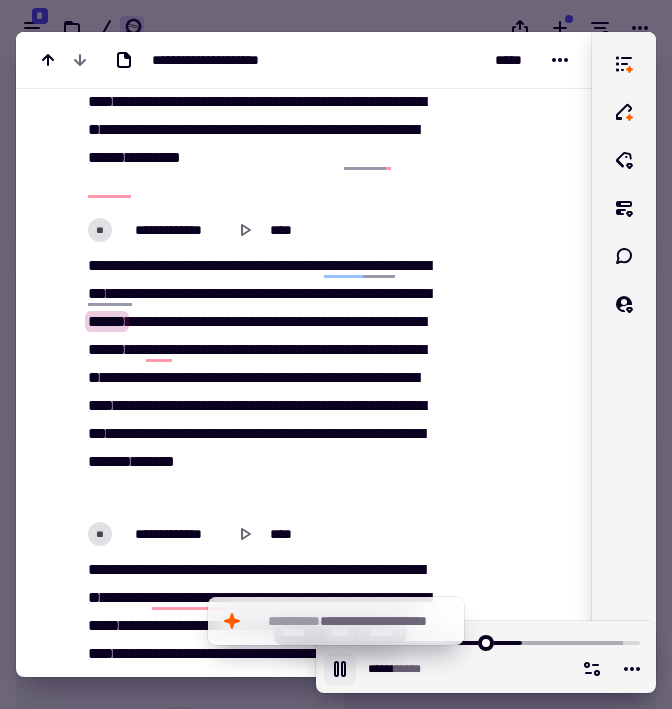 click 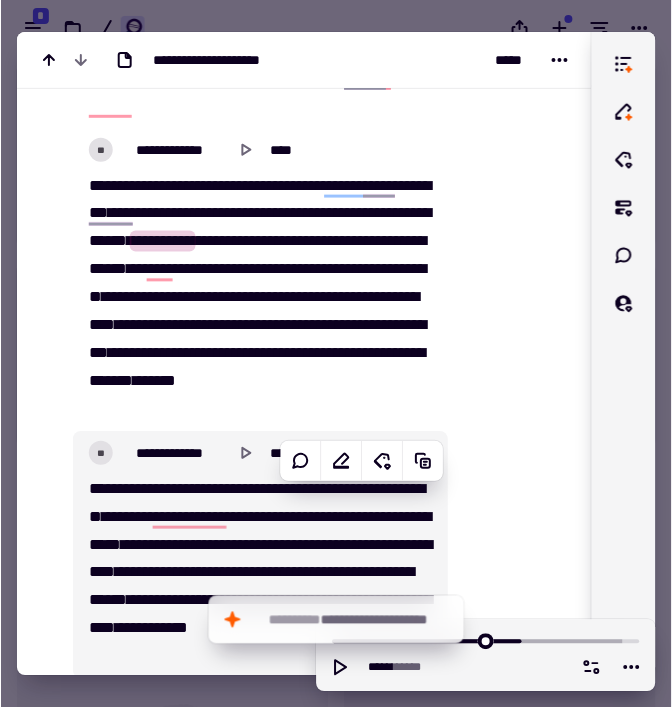 scroll, scrollTop: 3541, scrollLeft: 0, axis: vertical 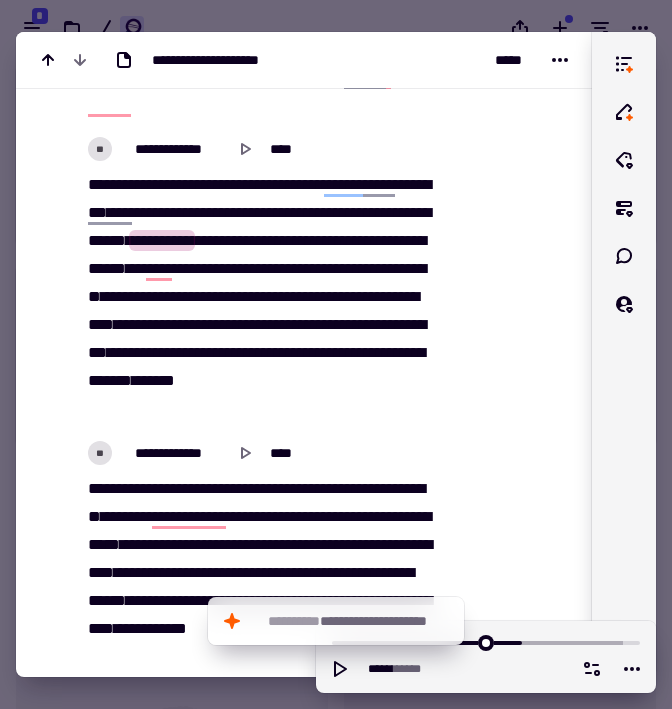 click on "**********" 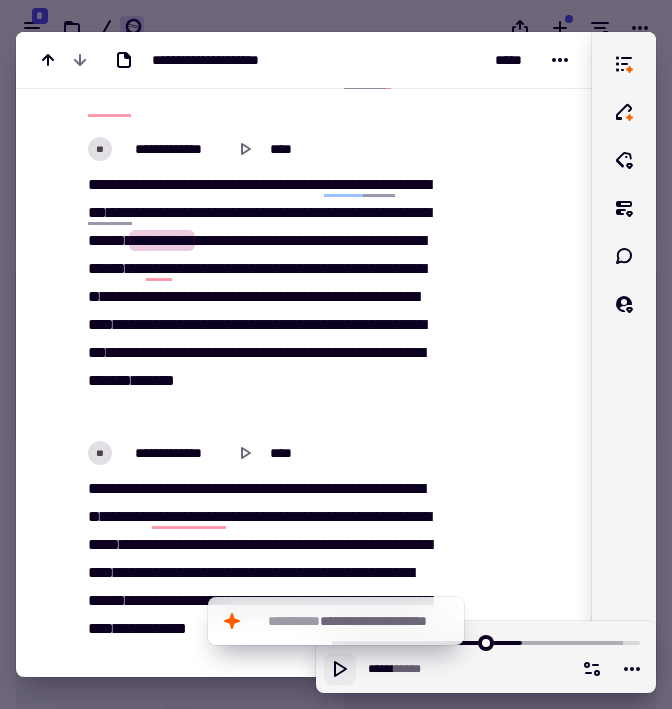 click 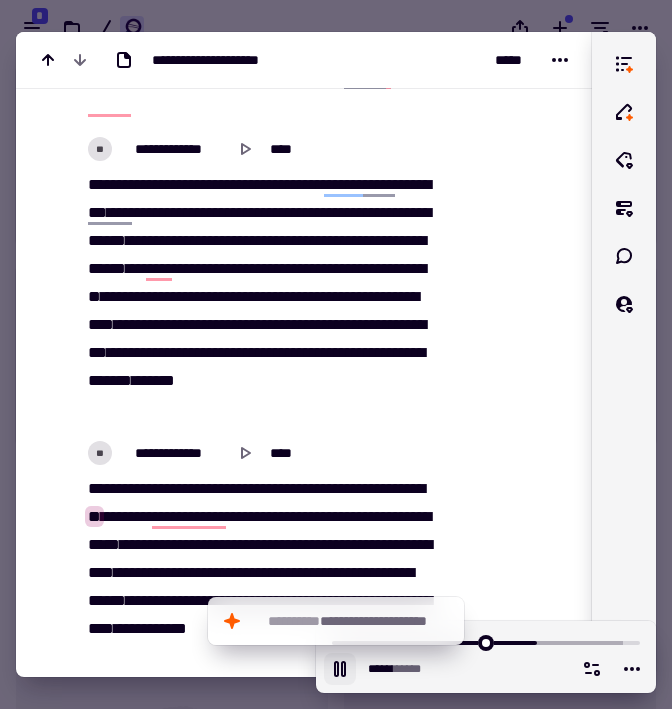 click 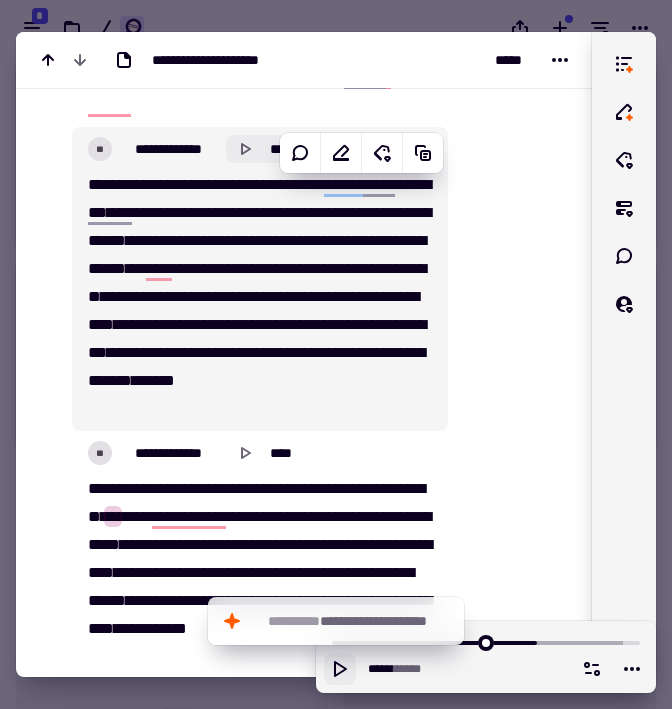 click 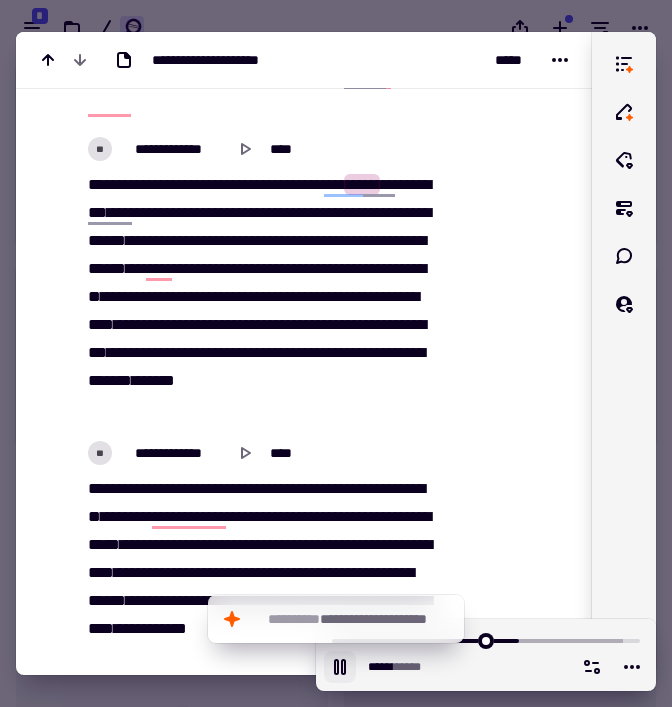 scroll, scrollTop: 651, scrollLeft: 672, axis: both 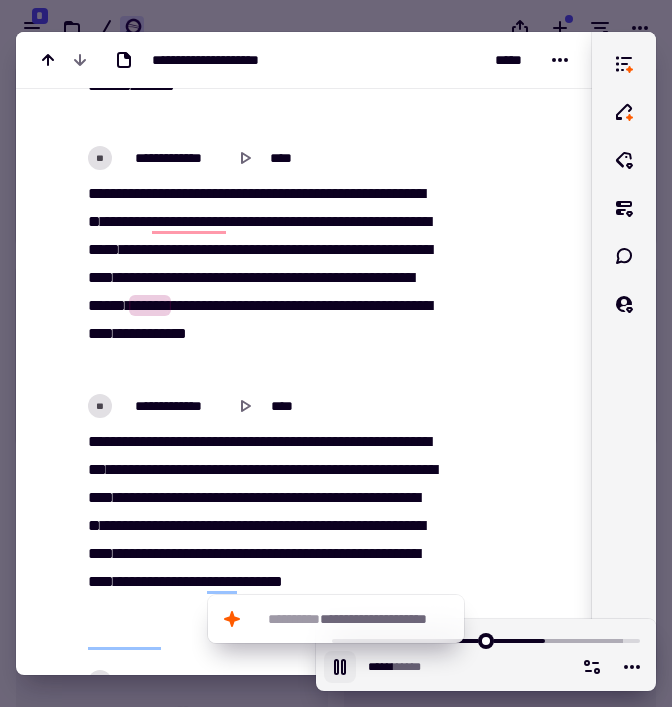 click 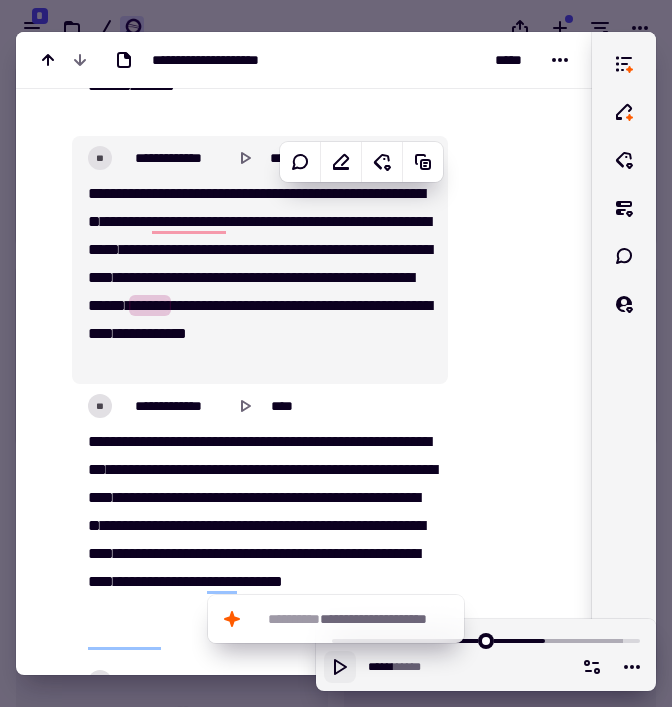 click on "**" 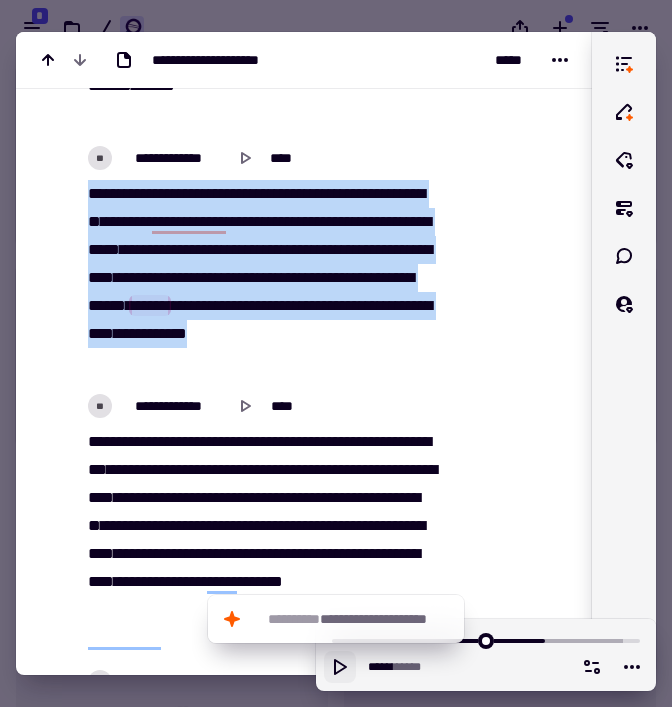 drag, startPoint x: 82, startPoint y: 194, endPoint x: 199, endPoint y: 420, distance: 254.48969 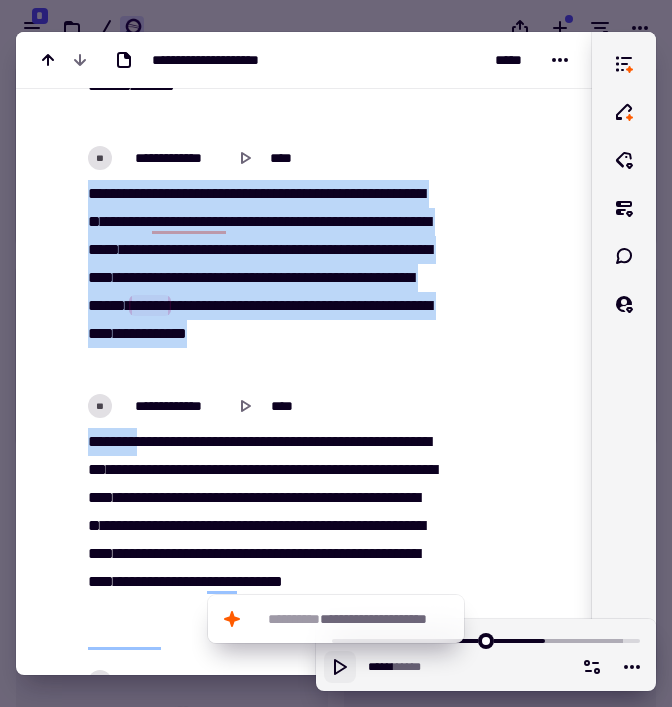 copy on "[REDACTED]" 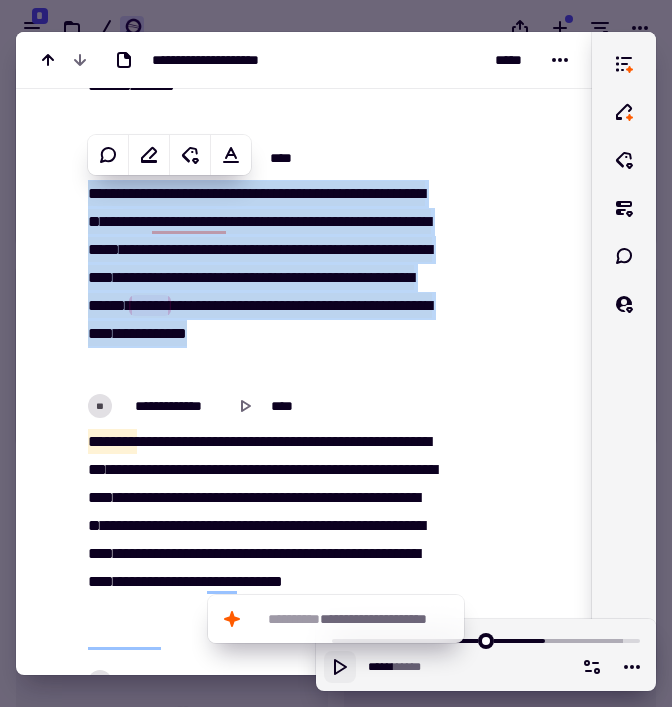click on "**" 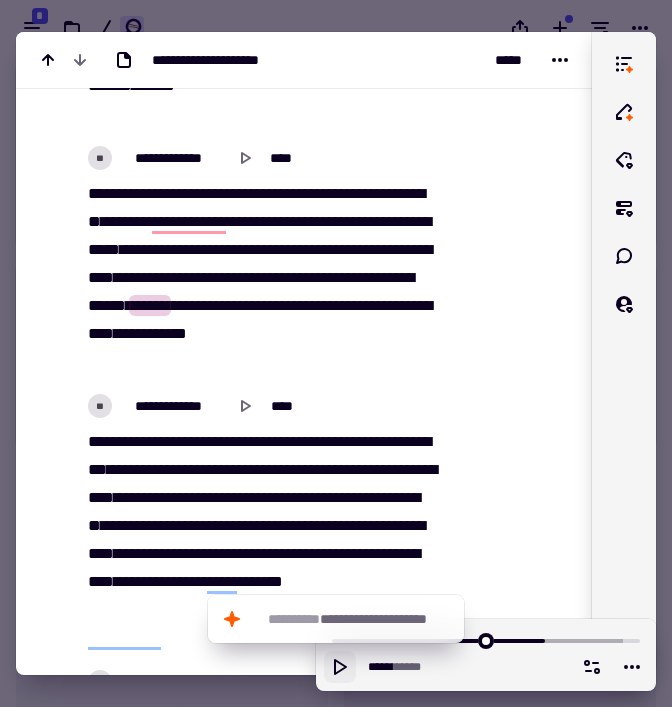 click on "********" 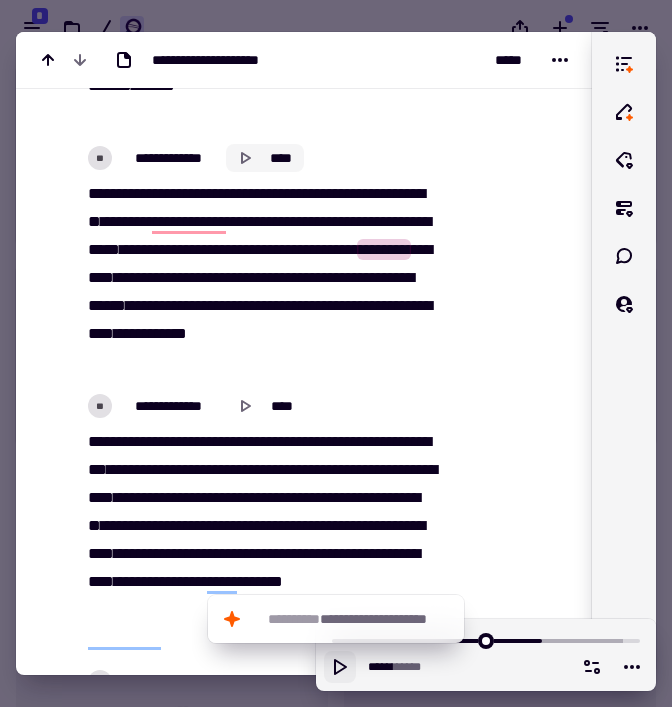 click 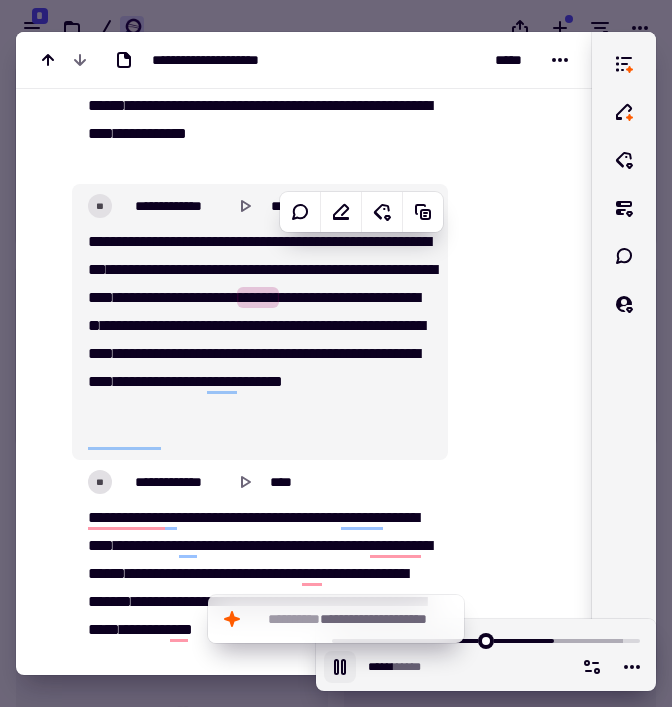scroll, scrollTop: 4042, scrollLeft: 0, axis: vertical 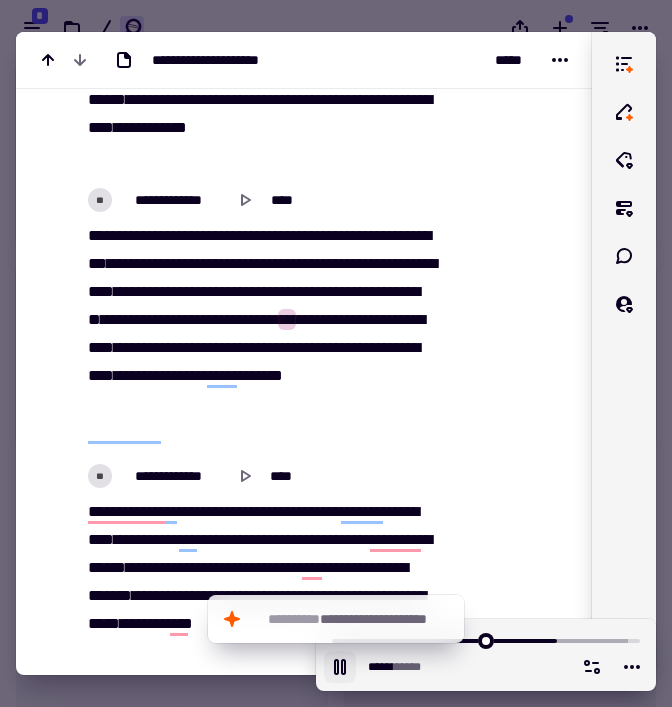 click on "****" 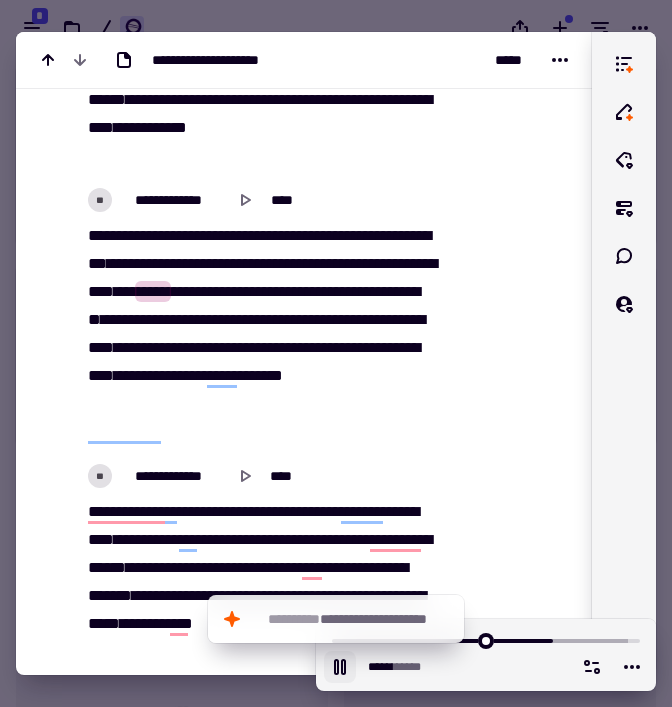 click 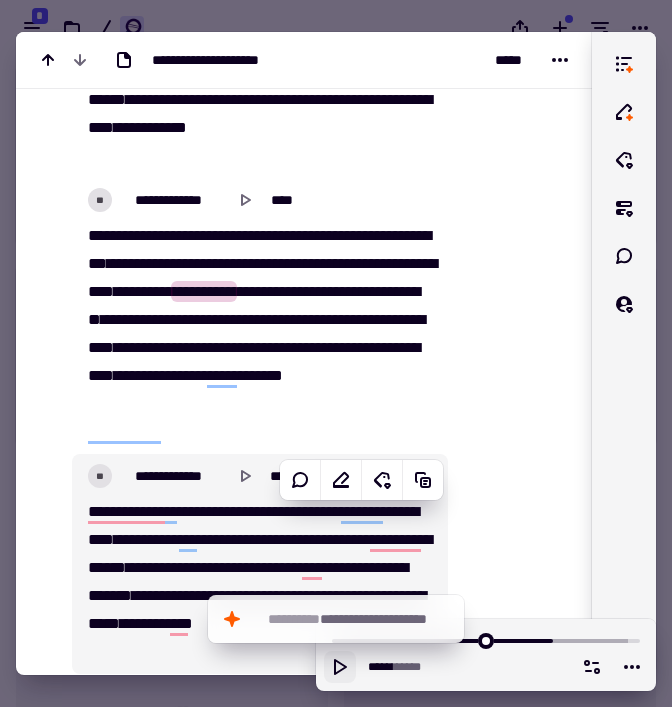 click 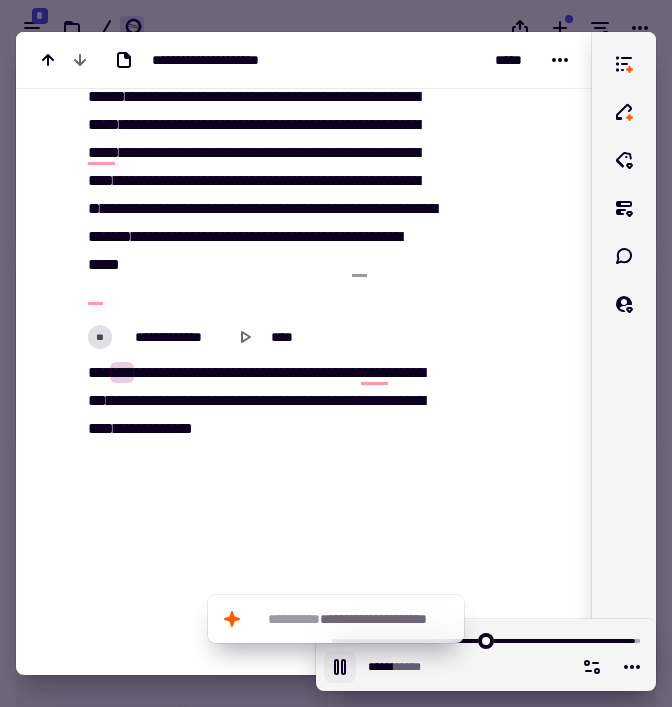 scroll, scrollTop: 5567, scrollLeft: 0, axis: vertical 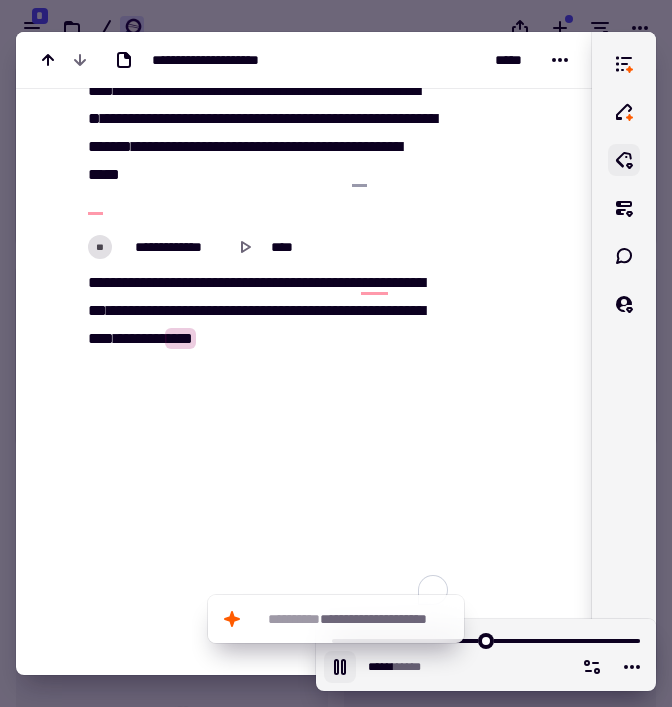 type on "******" 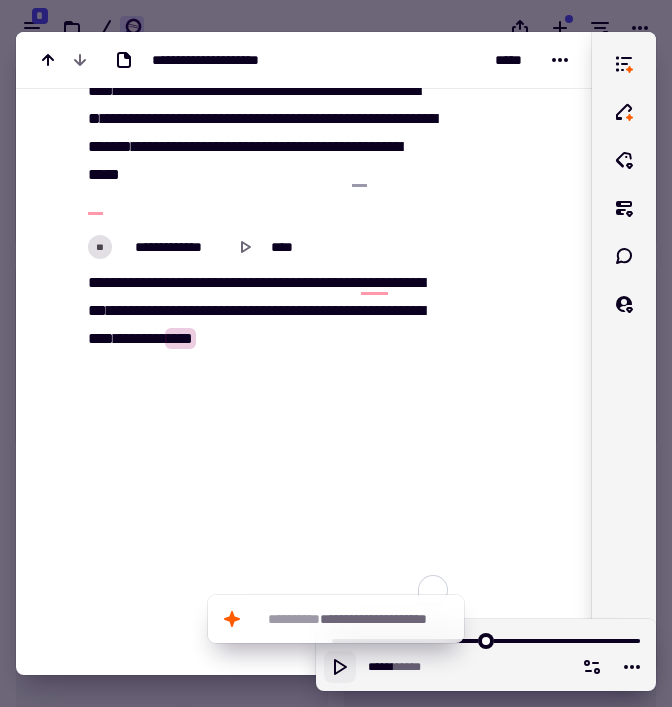 click at bounding box center (336, 353) 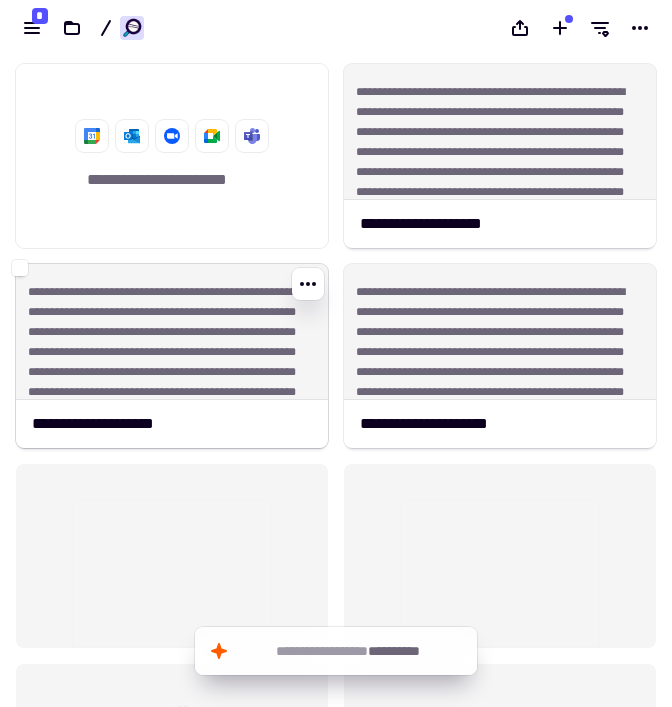 click on "**********" 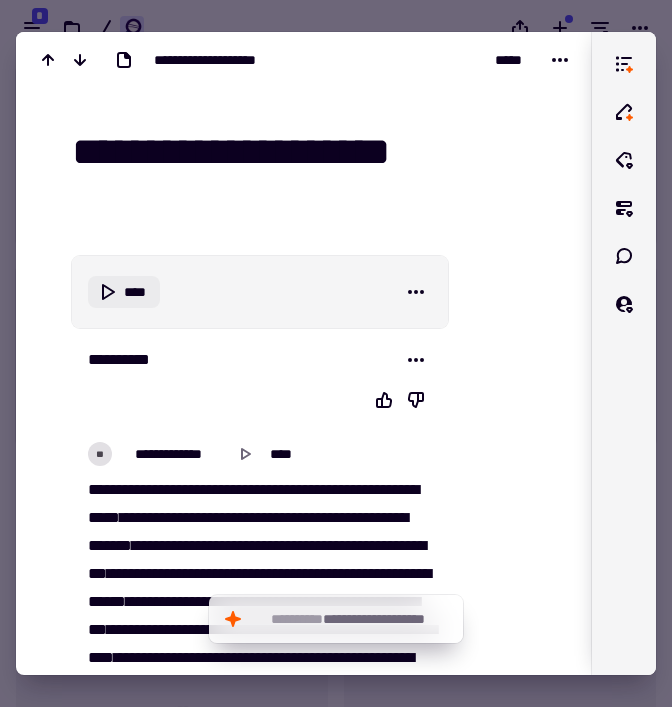 click 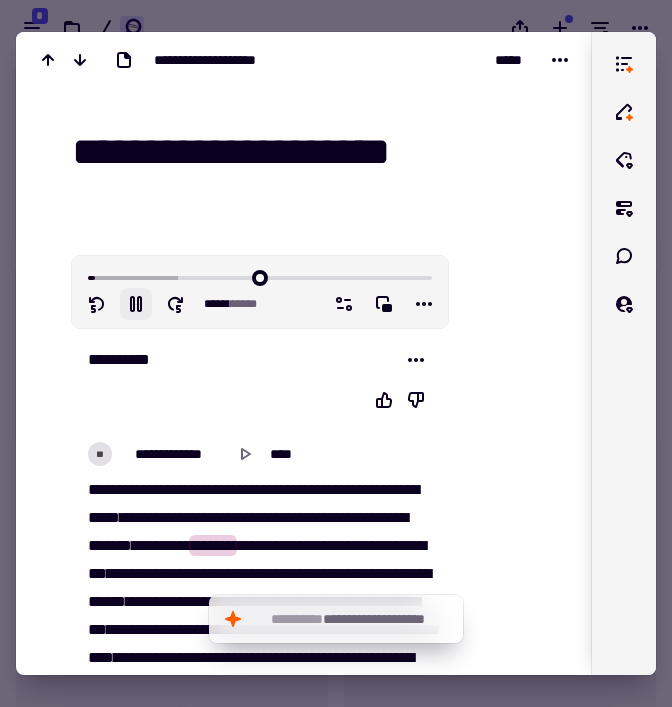 click 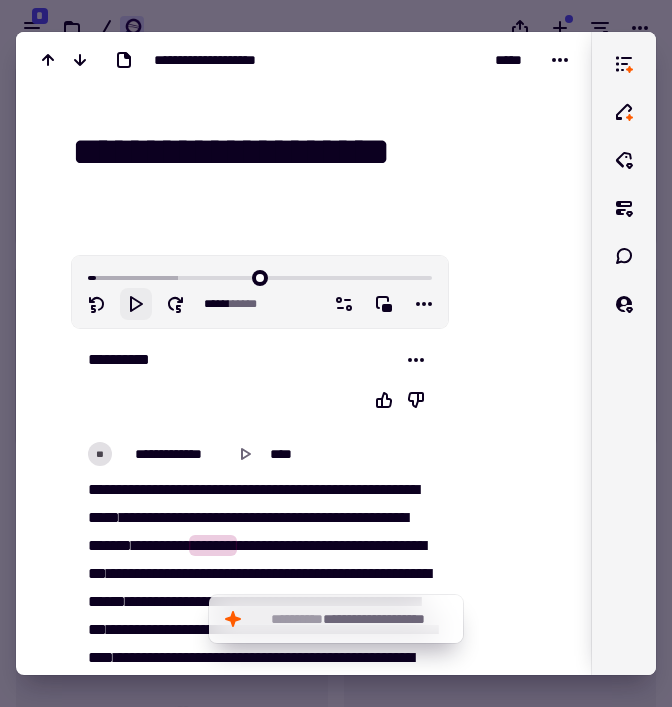 click 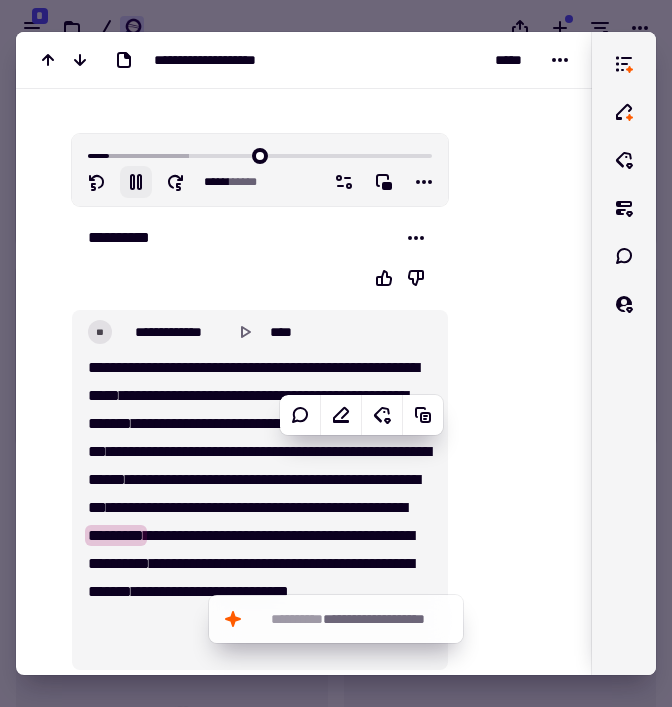 type on "****" 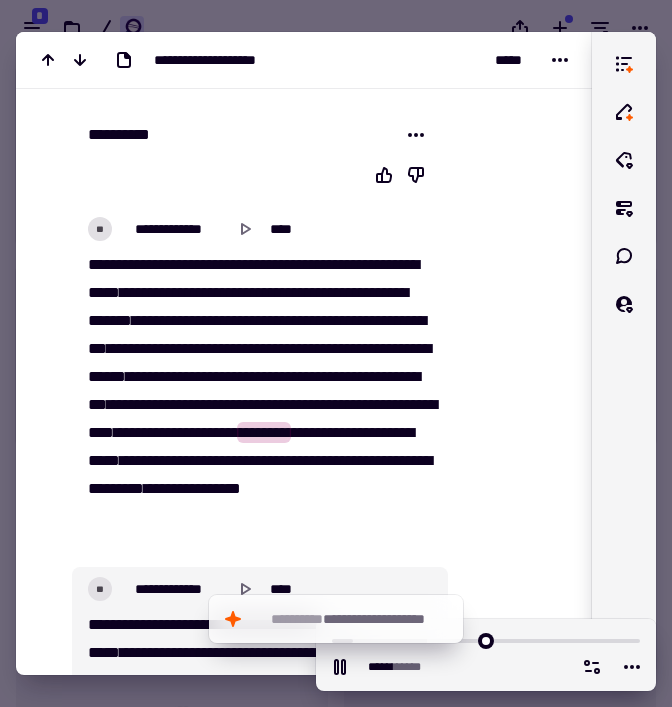 scroll, scrollTop: 224, scrollLeft: 0, axis: vertical 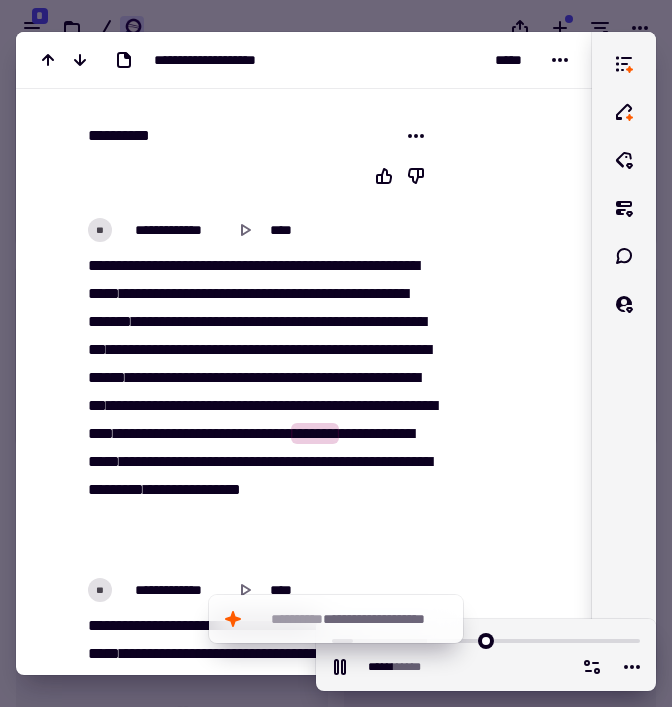click on "[REDACTED]" 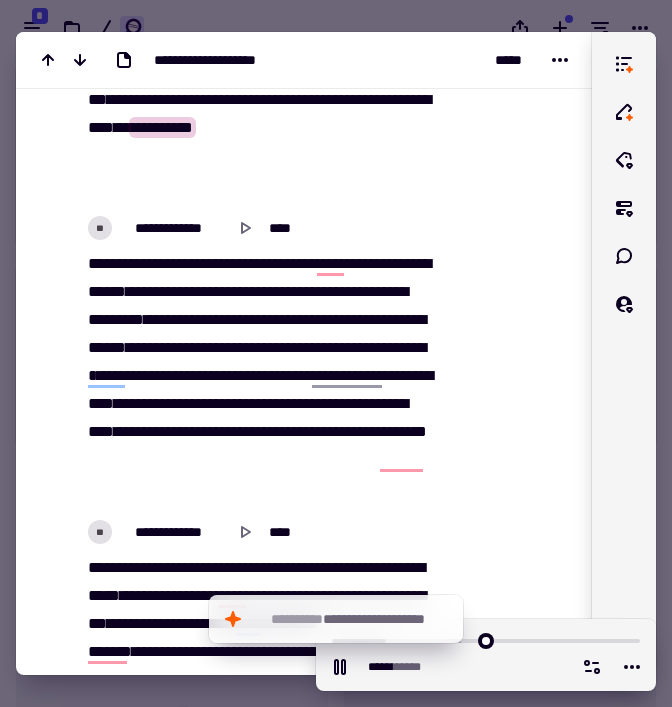 scroll, scrollTop: 973, scrollLeft: 0, axis: vertical 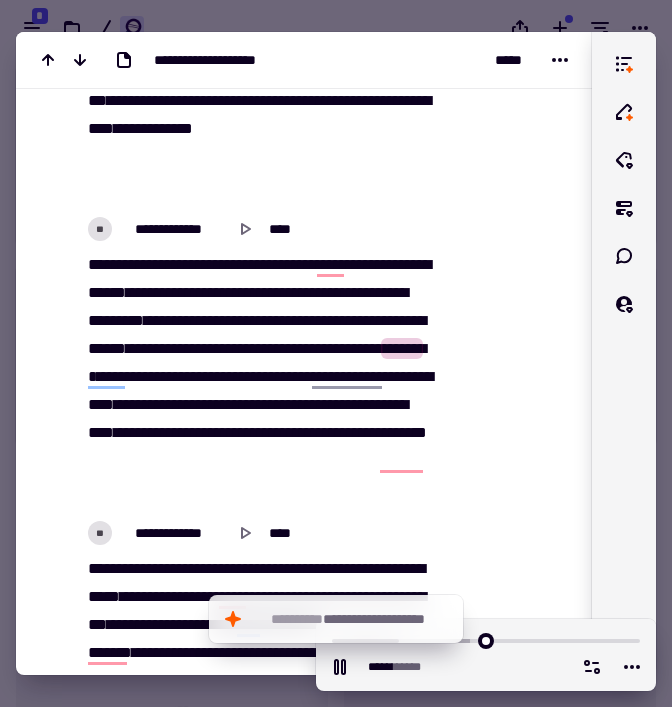 type on "*****" 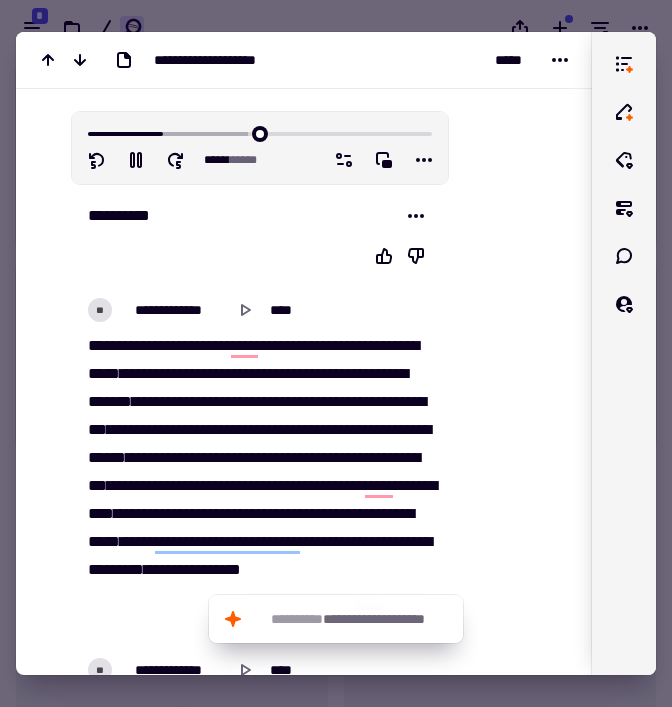 scroll, scrollTop: 0, scrollLeft: 0, axis: both 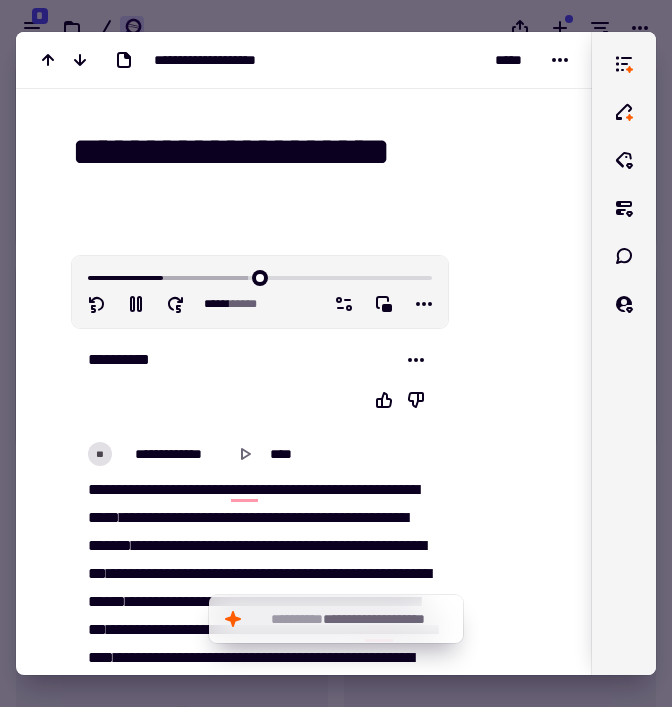 type on "*****" 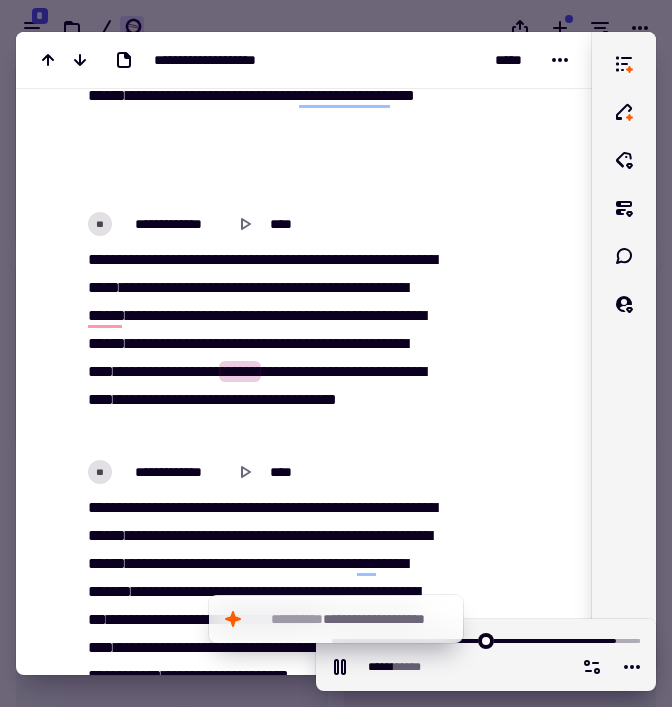 scroll, scrollTop: 3912, scrollLeft: 0, axis: vertical 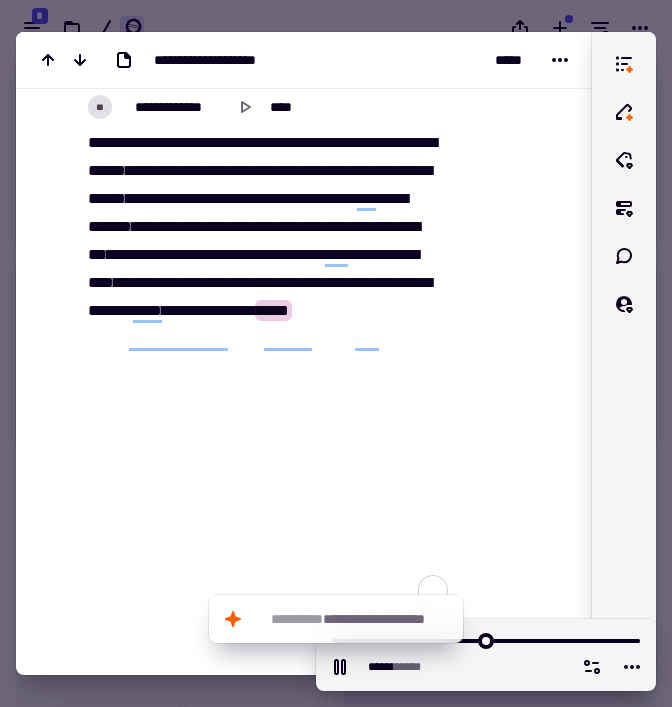 type on "******" 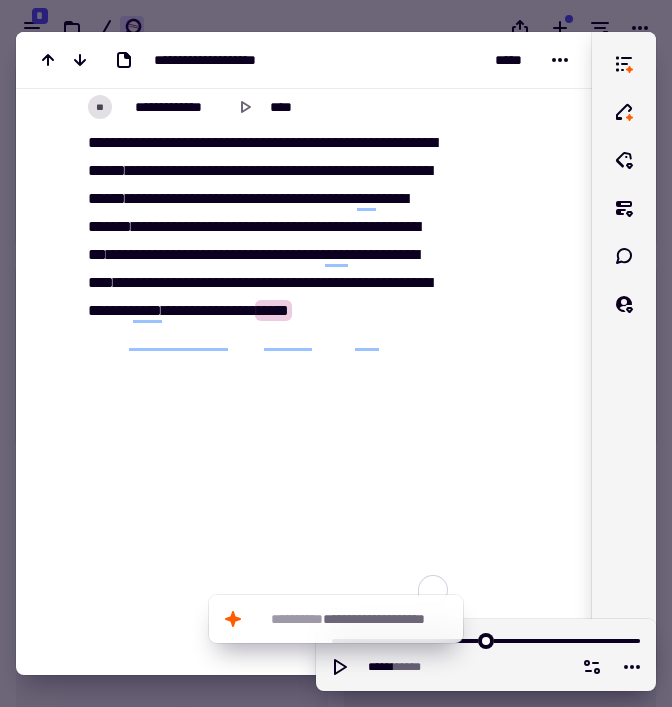 click at bounding box center (336, 353) 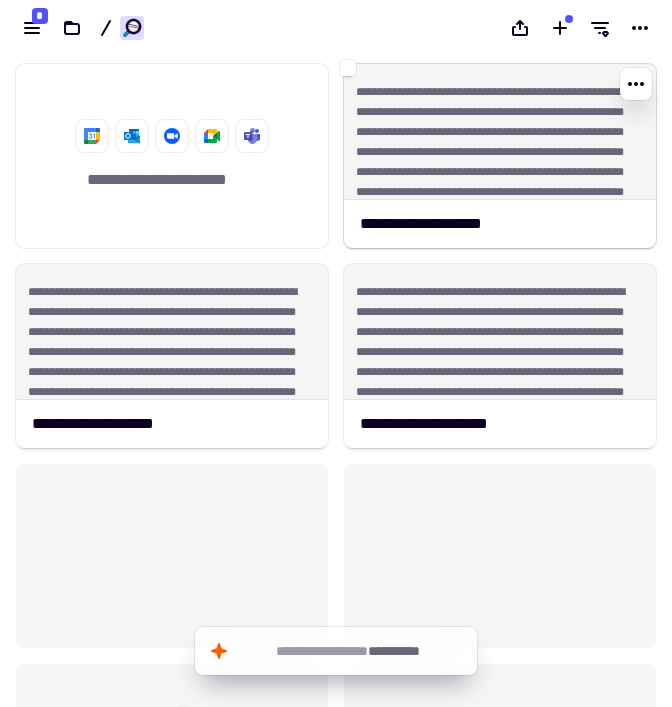 click on "**********" 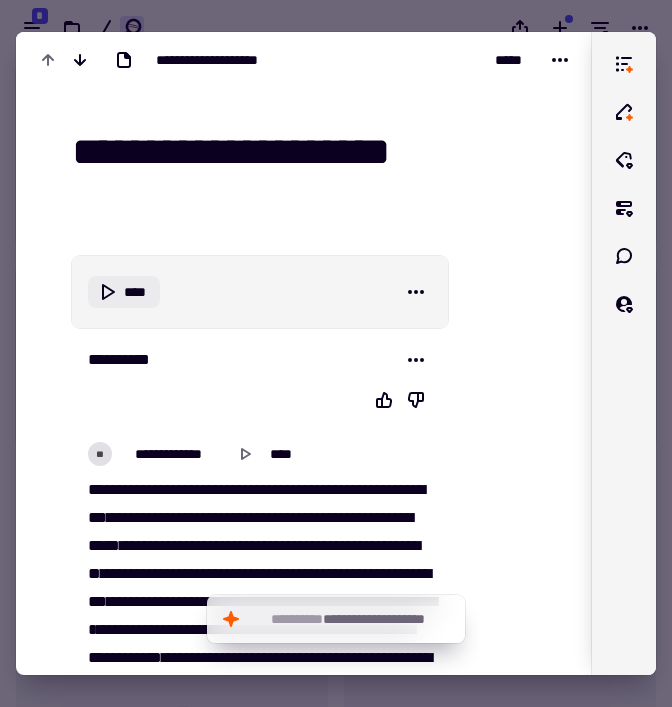 click 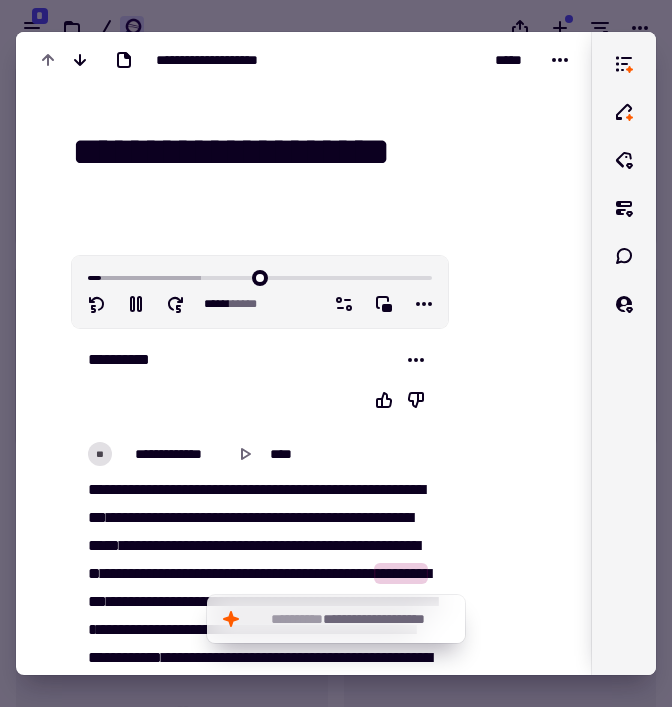type on "****" 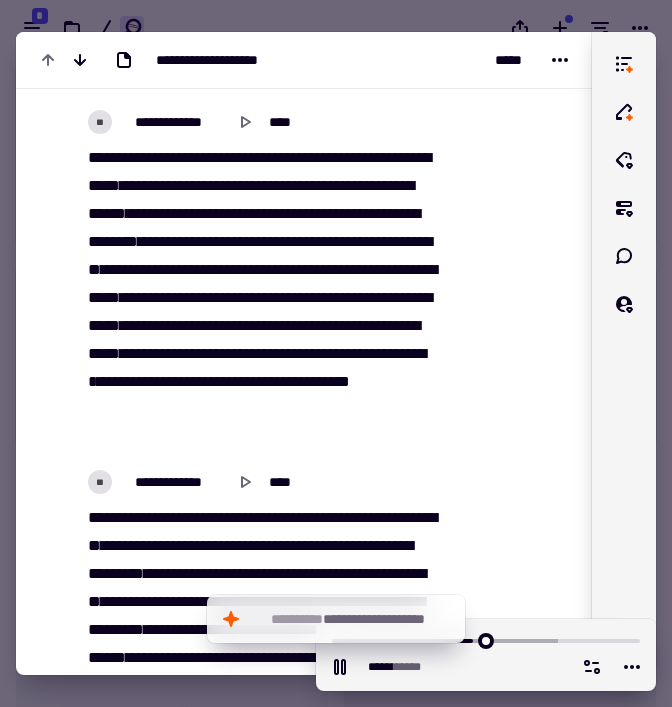 scroll, scrollTop: 1663, scrollLeft: 0, axis: vertical 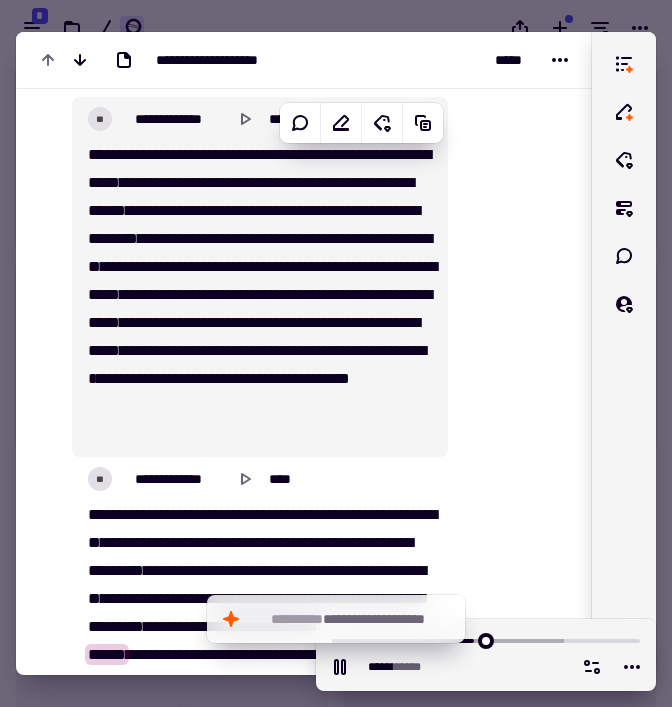 click on "[REDACTED]" at bounding box center (260, 295) 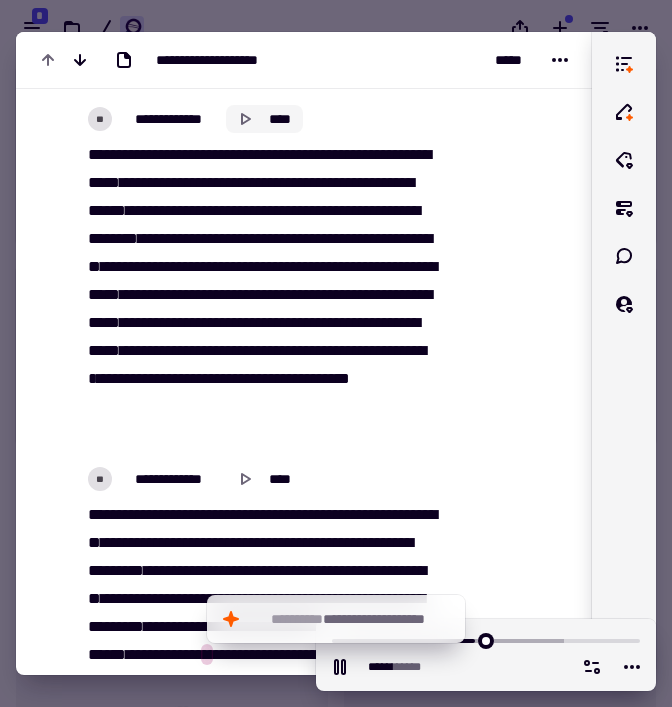 click on "****" 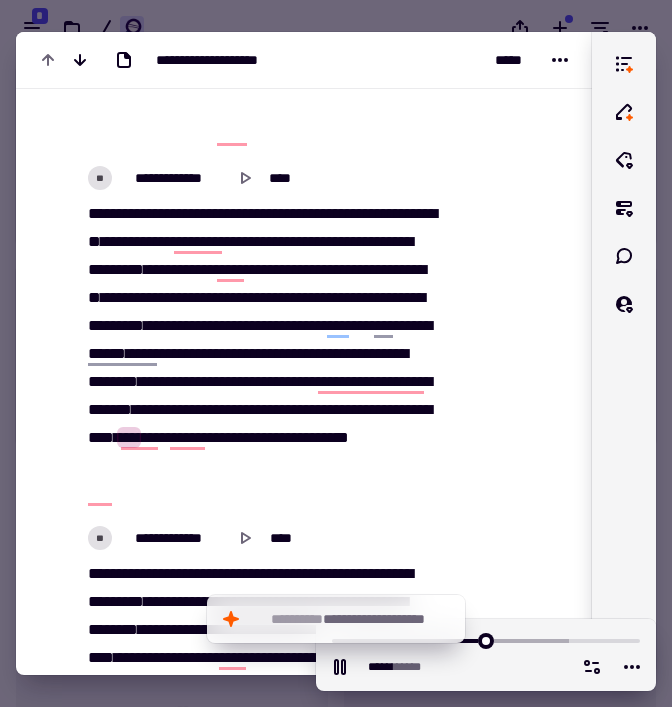 scroll, scrollTop: 1966, scrollLeft: 0, axis: vertical 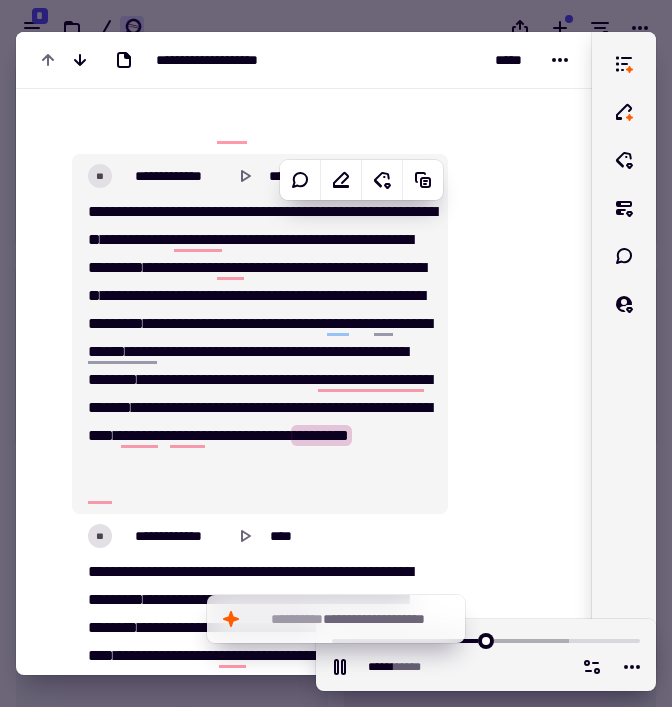 click on "****" 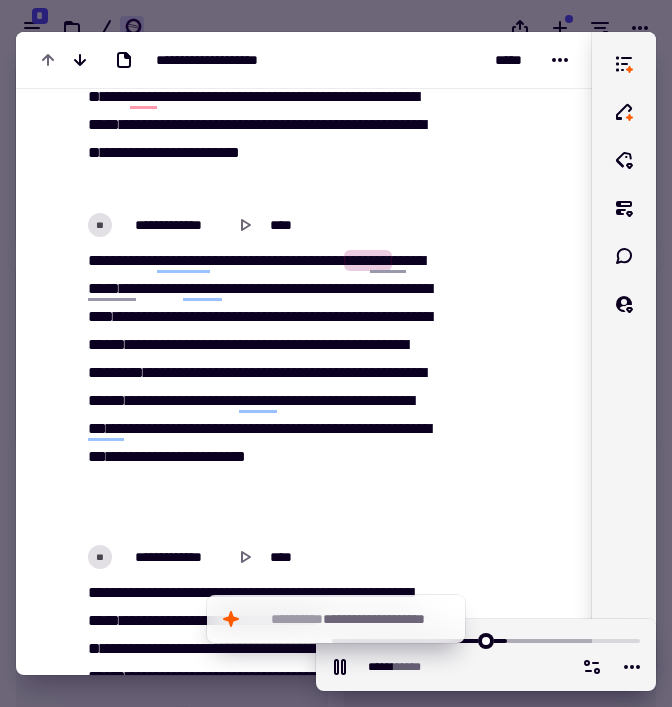 scroll, scrollTop: 2556, scrollLeft: 0, axis: vertical 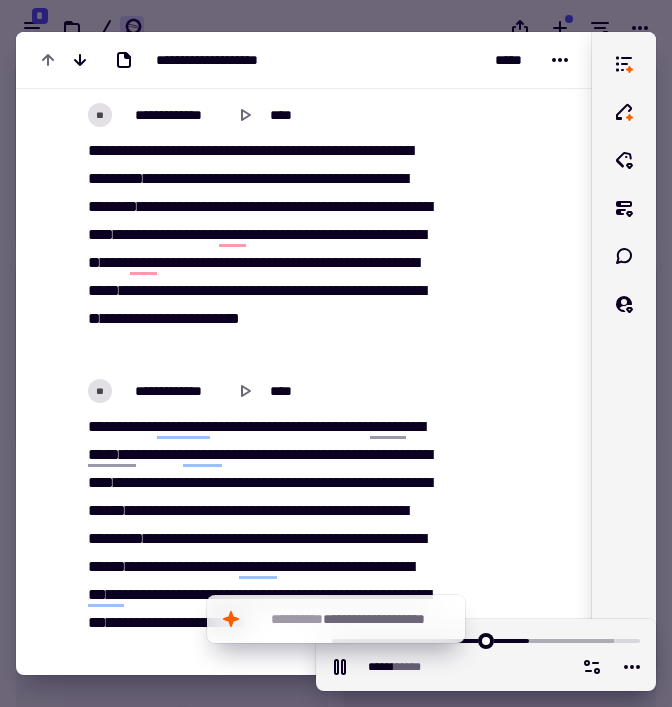 click on "**" 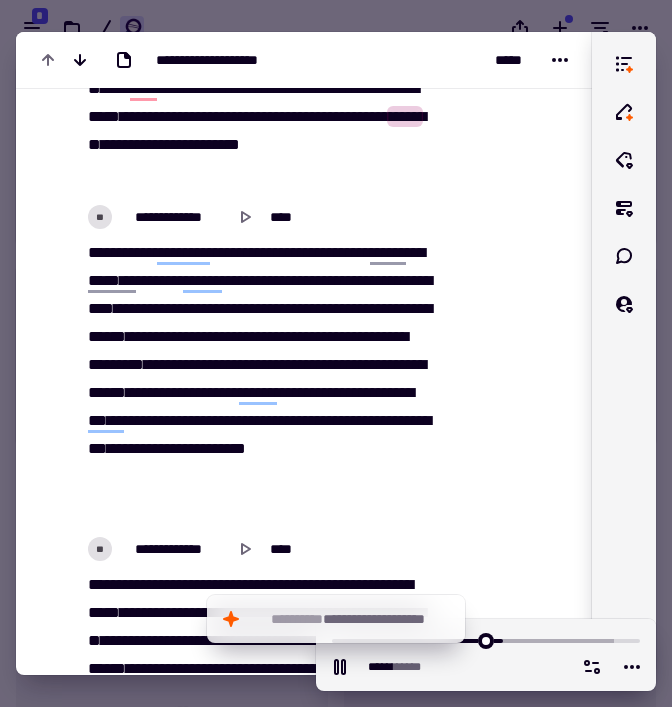 scroll, scrollTop: 2576, scrollLeft: 0, axis: vertical 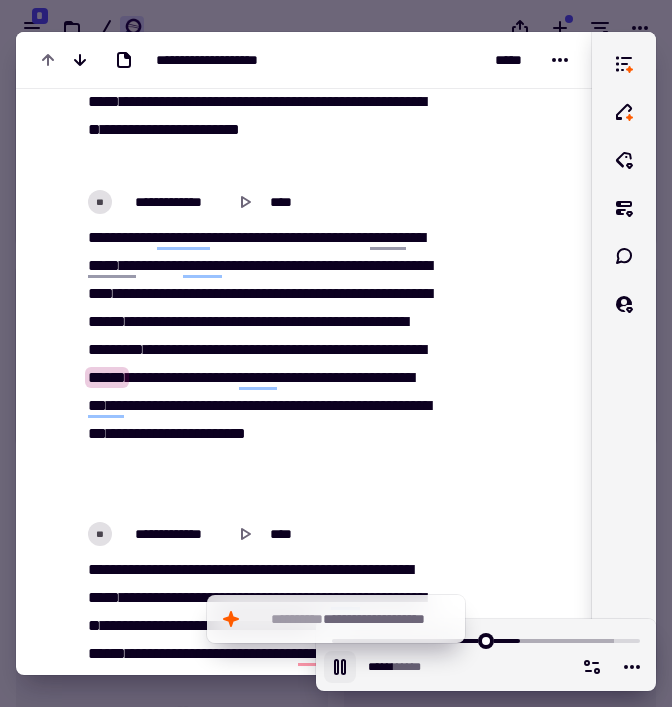 click 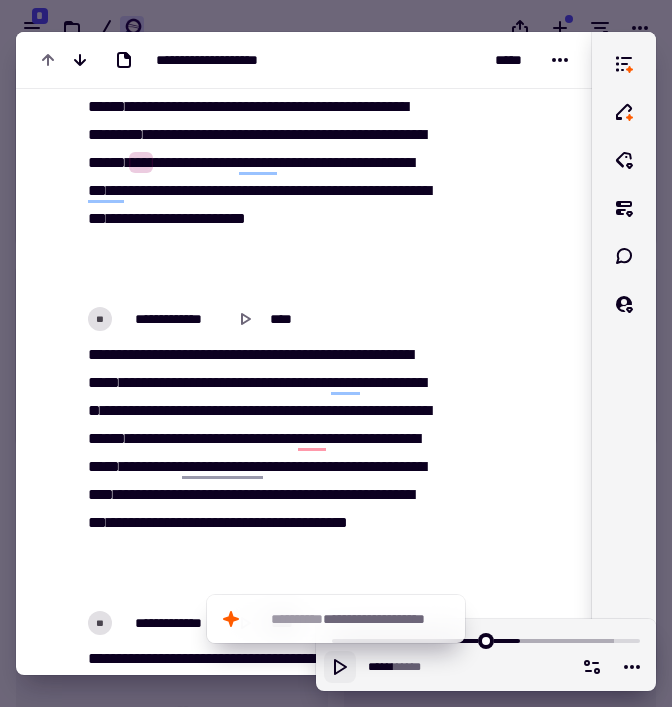 scroll, scrollTop: 2792, scrollLeft: 0, axis: vertical 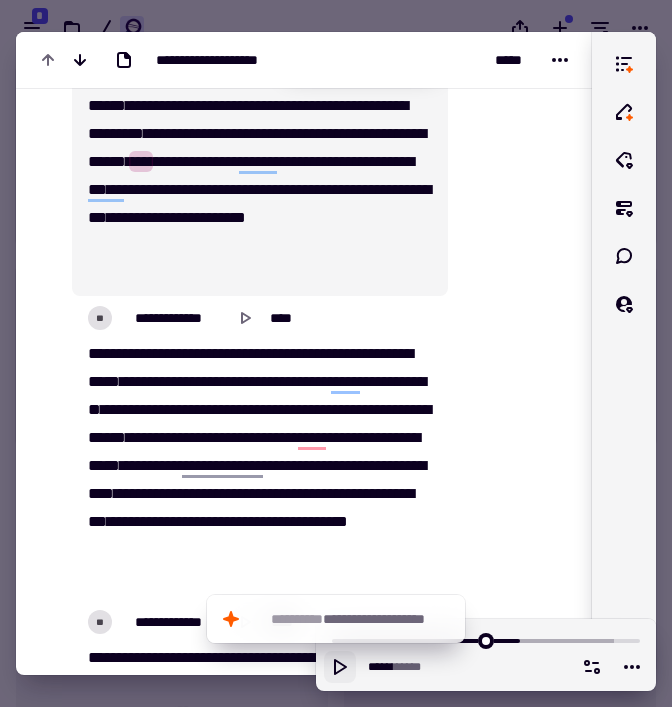 click on "*********" 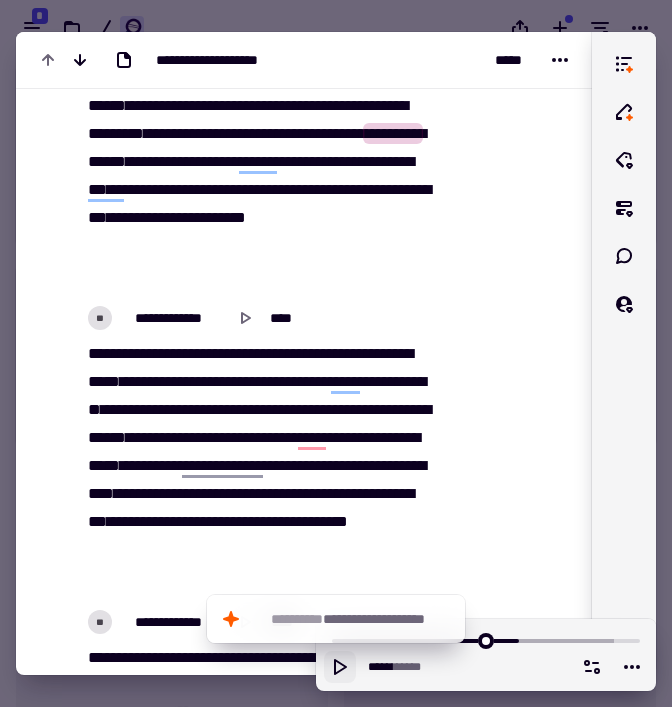 click 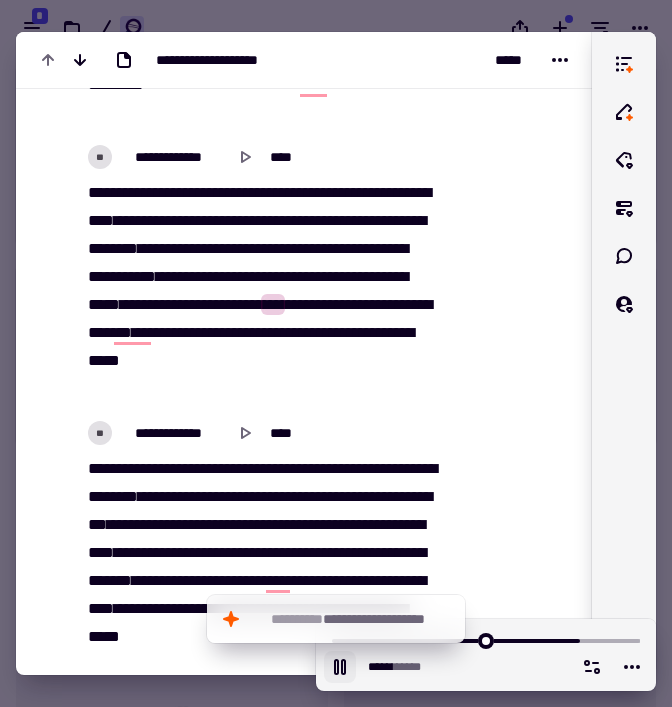 scroll, scrollTop: 3531, scrollLeft: 0, axis: vertical 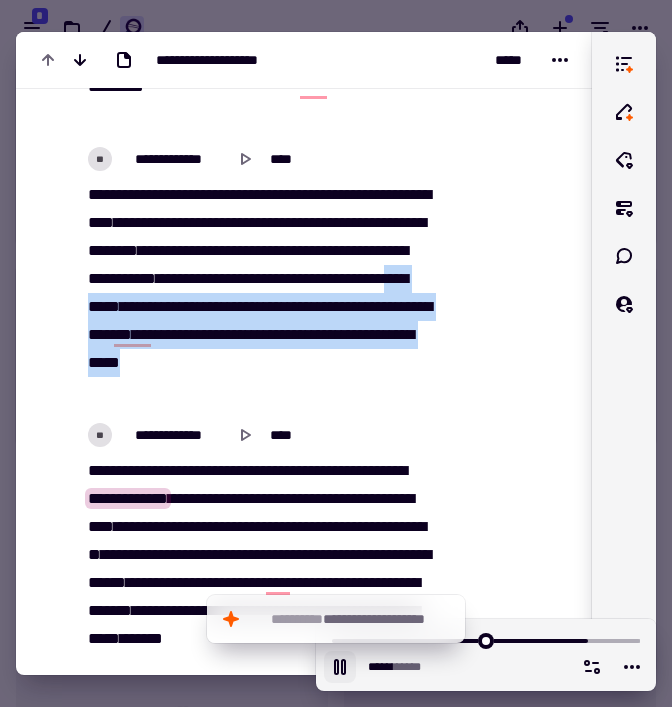 drag, startPoint x: 335, startPoint y: 305, endPoint x: 357, endPoint y: 391, distance: 88.76936 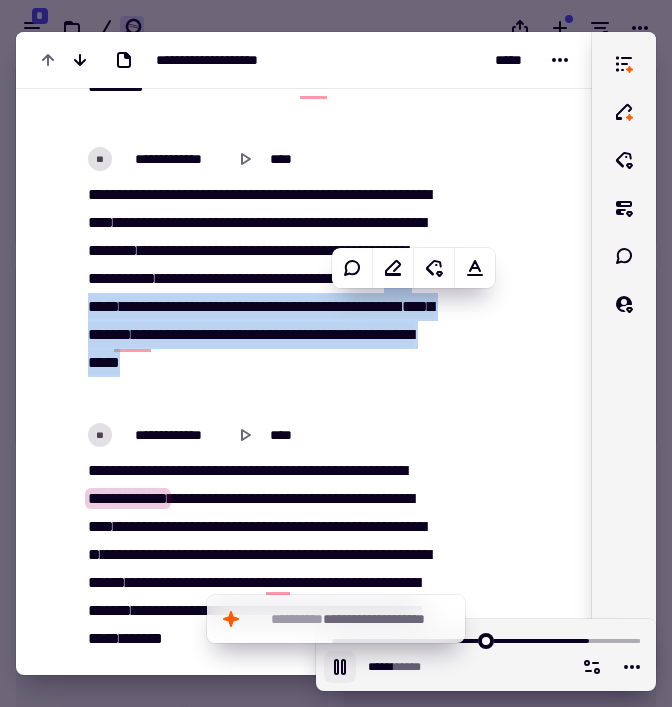 copy on "[REDACTED]" 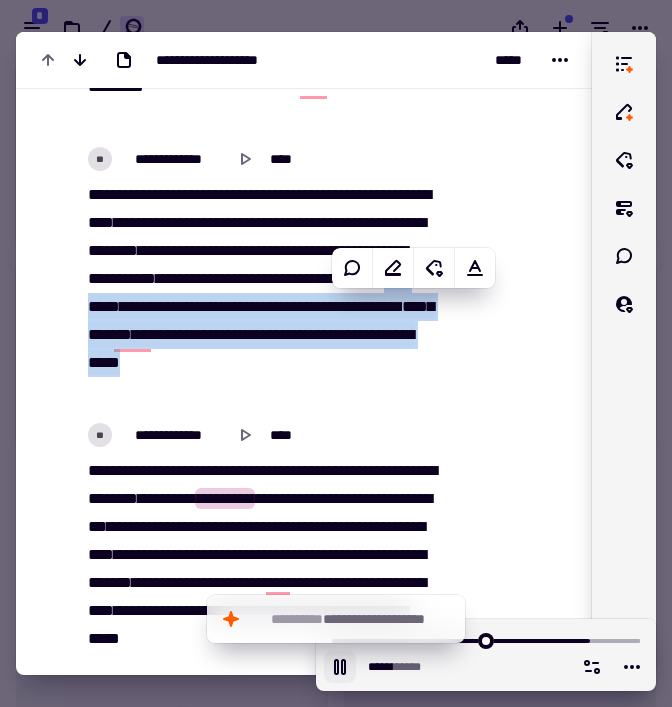 click 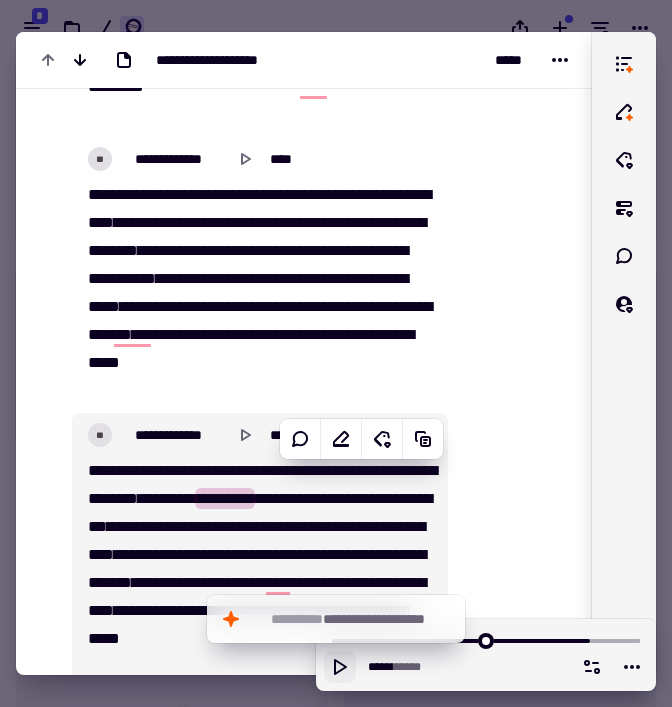 click 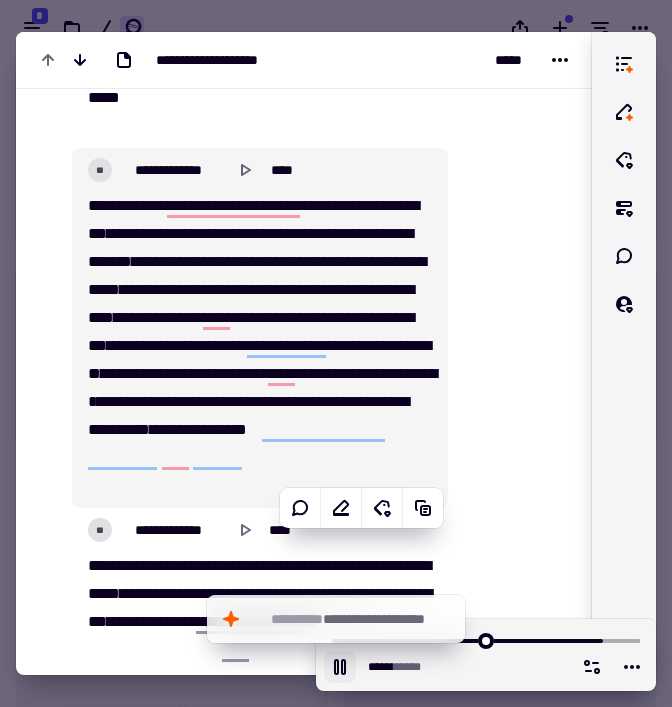 scroll, scrollTop: 4063, scrollLeft: 0, axis: vertical 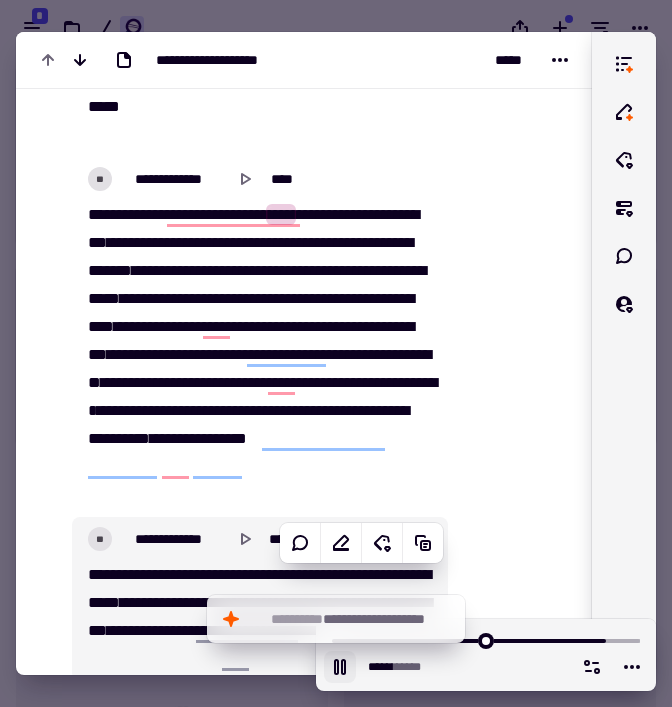 click 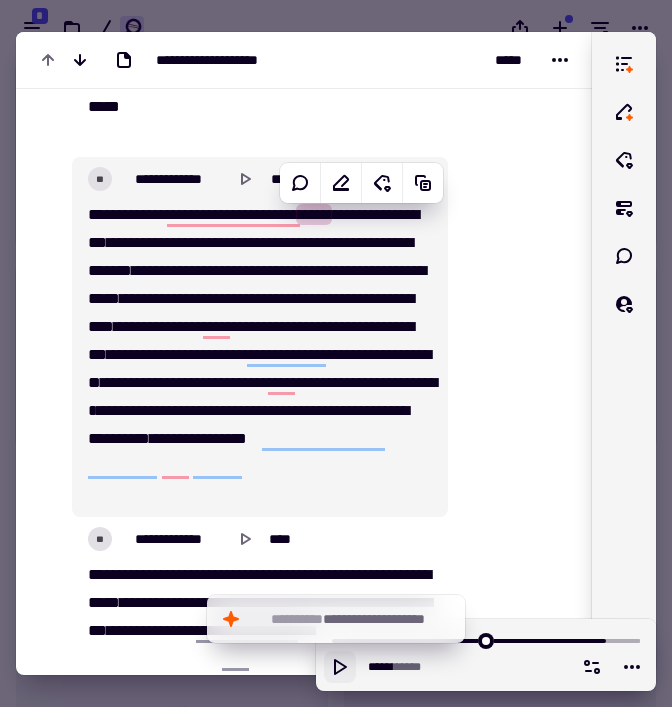 scroll, scrollTop: 3992, scrollLeft: 0, axis: vertical 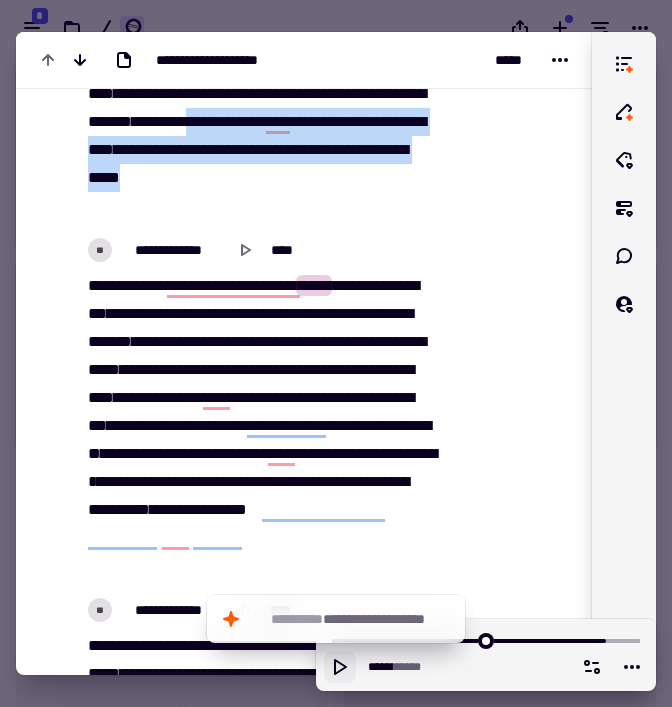 drag, startPoint x: 294, startPoint y: 143, endPoint x: 346, endPoint y: 203, distance: 79.397736 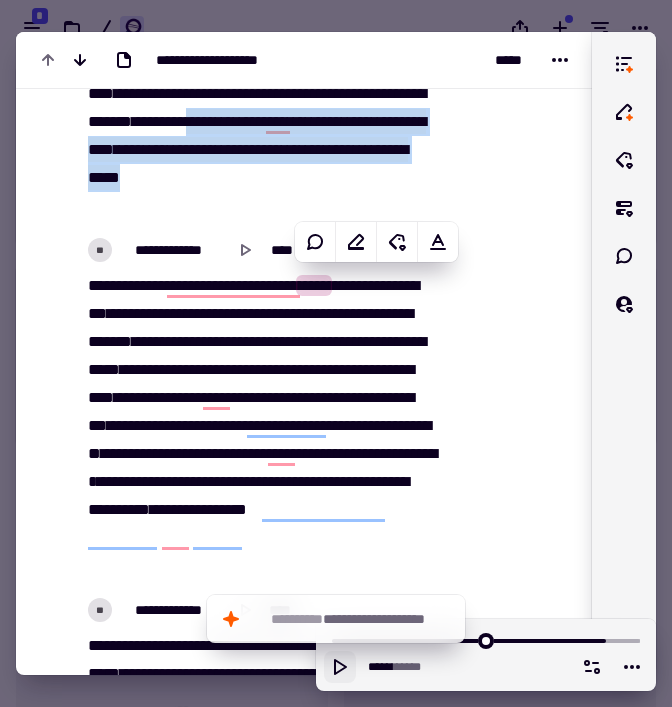 copy on "[REDACTED]" 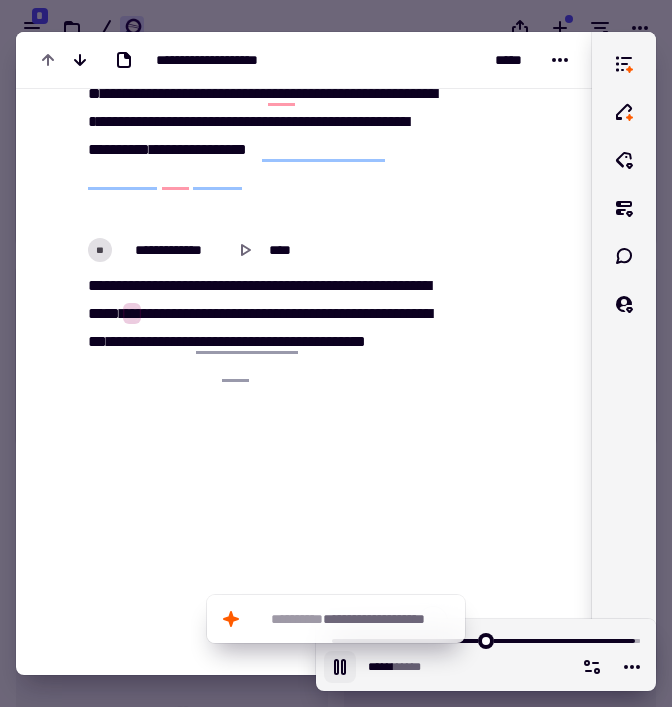 scroll, scrollTop: 4383, scrollLeft: 0, axis: vertical 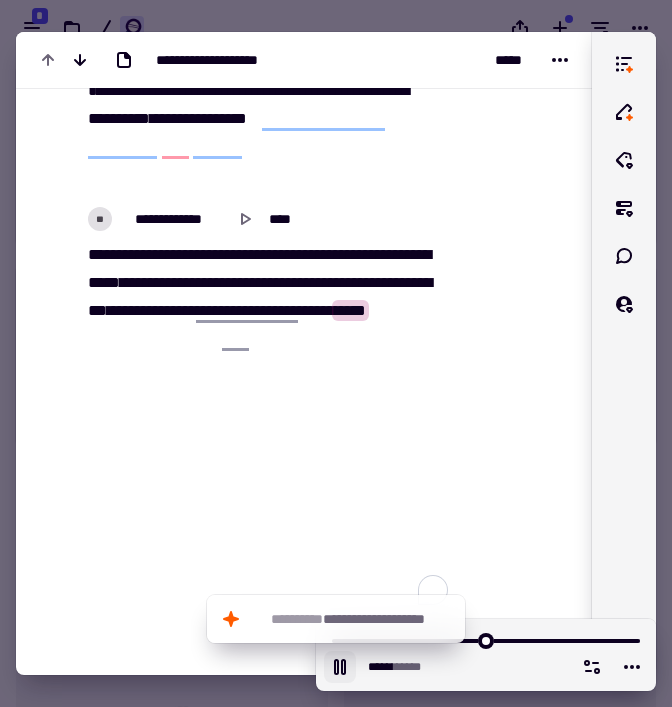 type on "******" 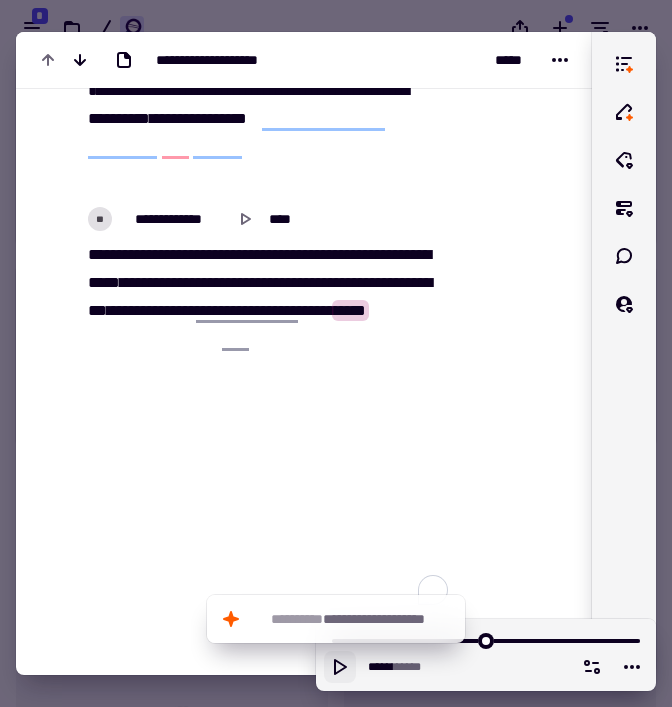 click at bounding box center (506, -1801) 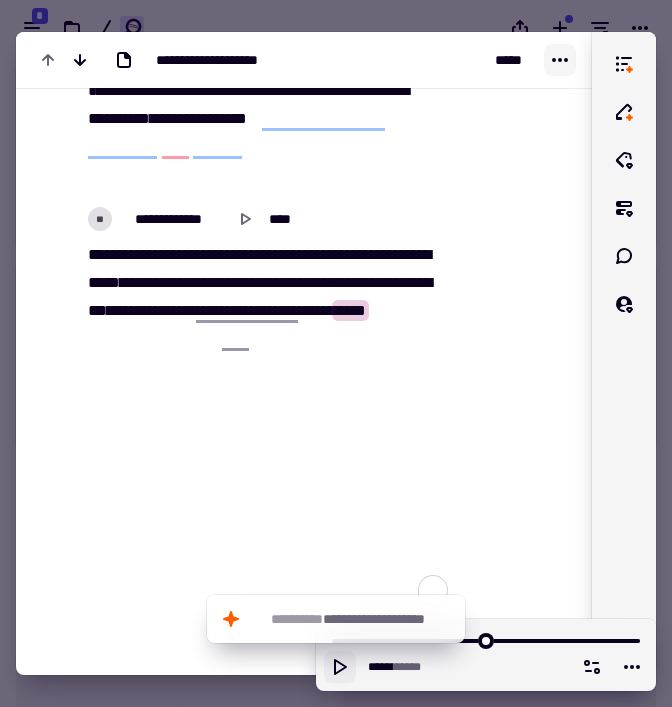 click 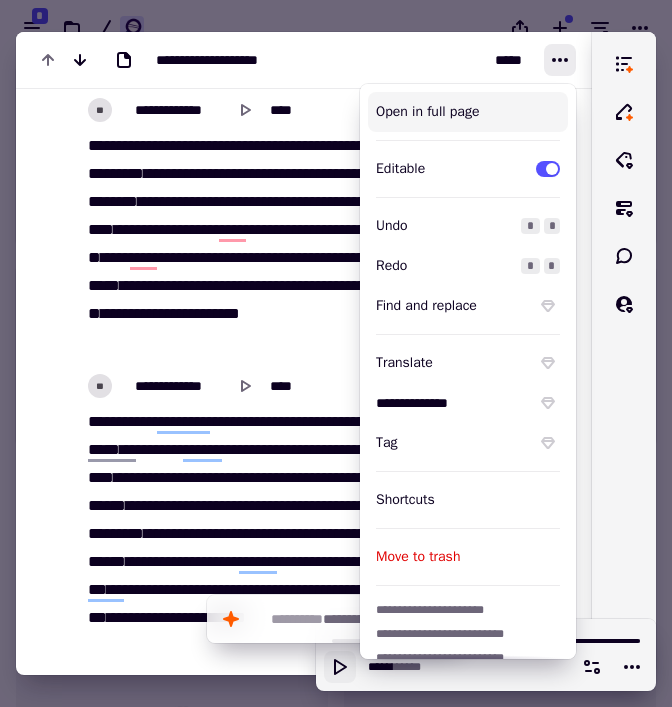 scroll, scrollTop: 992, scrollLeft: 0, axis: vertical 